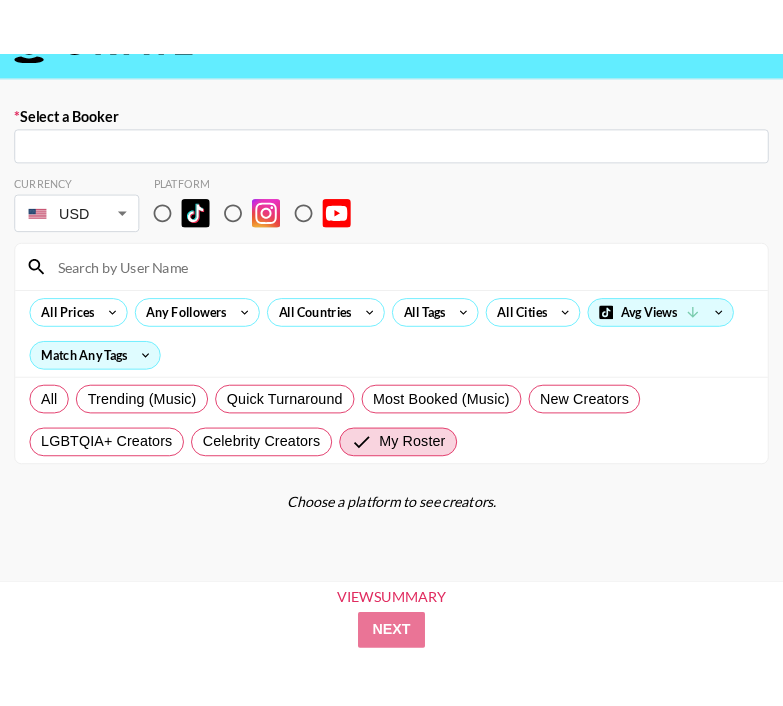 scroll, scrollTop: 73, scrollLeft: 0, axis: vertical 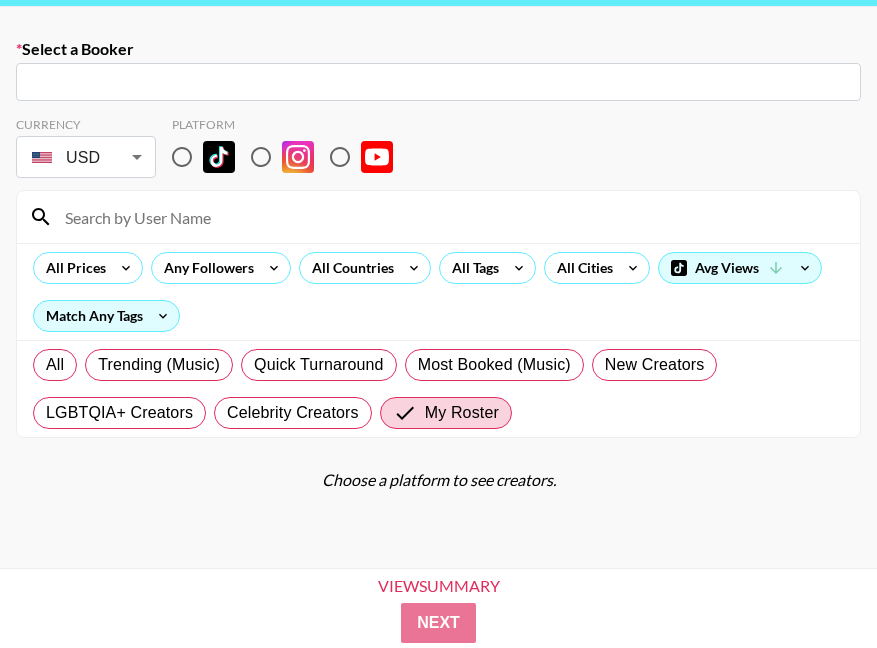 drag, startPoint x: 0, startPoint y: 0, endPoint x: 362, endPoint y: 70, distance: 368.70584 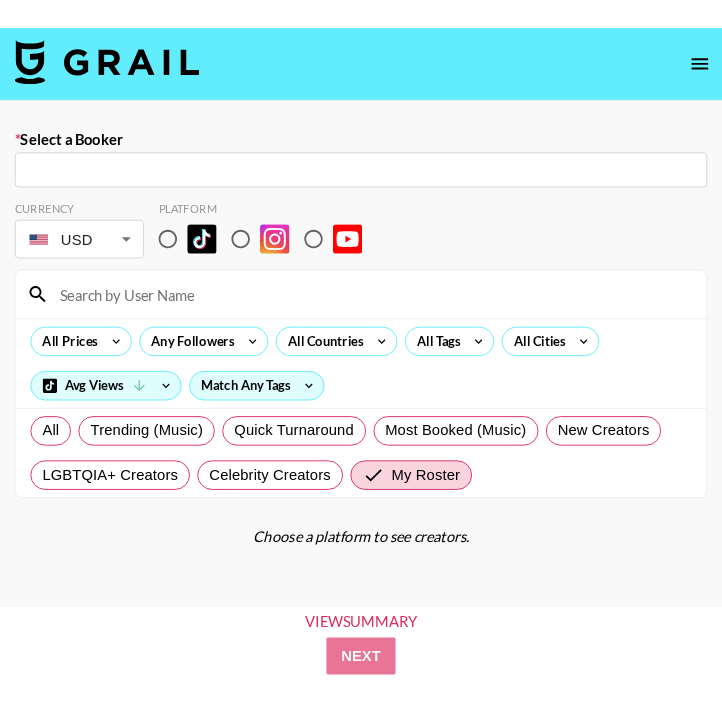 scroll, scrollTop: 0, scrollLeft: 0, axis: both 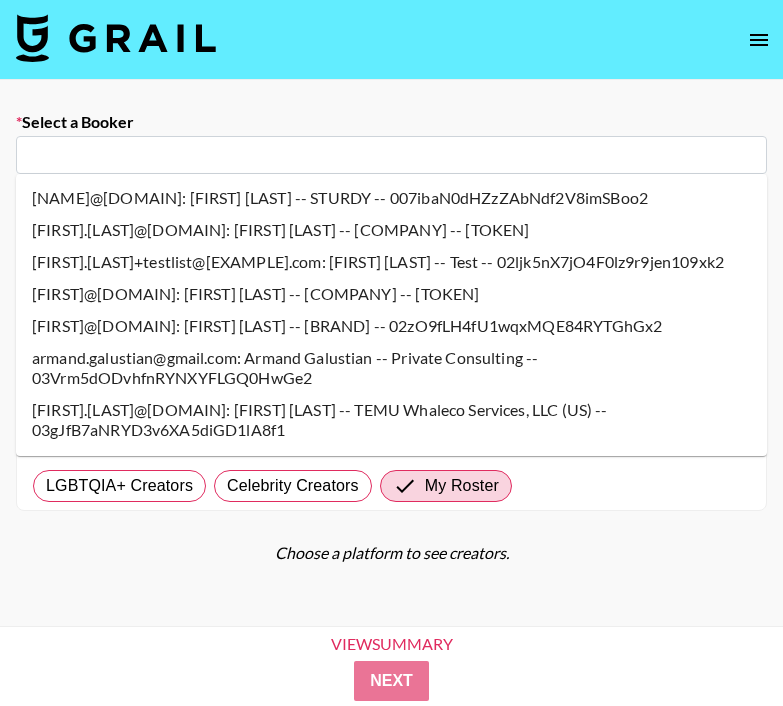 click at bounding box center [391, 155] 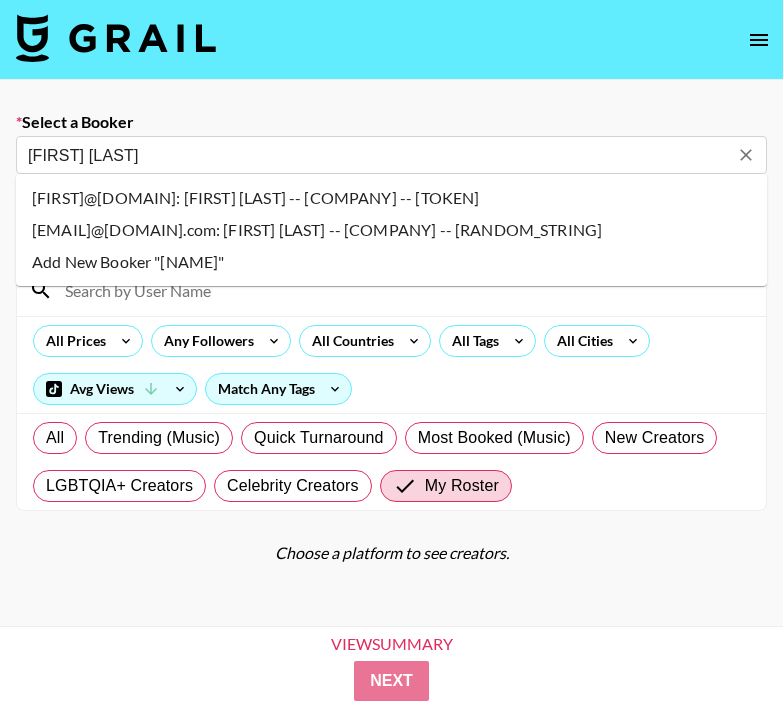 click on "[EMAIL]@[DOMAIN].com: [FIRST] [LAST] -- [COMPANY] -- [RANDOM_STRING]" at bounding box center [391, 230] 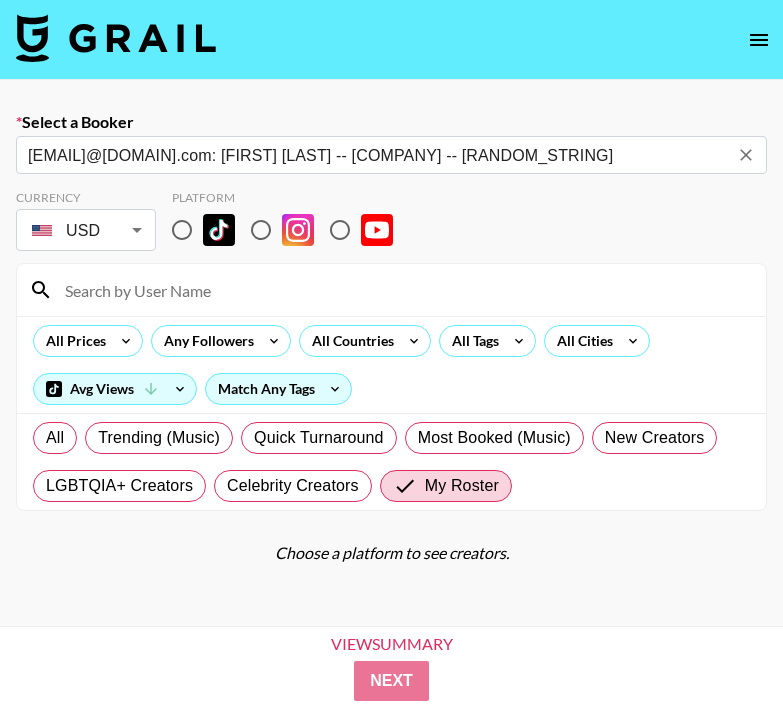 click at bounding box center (182, 230) 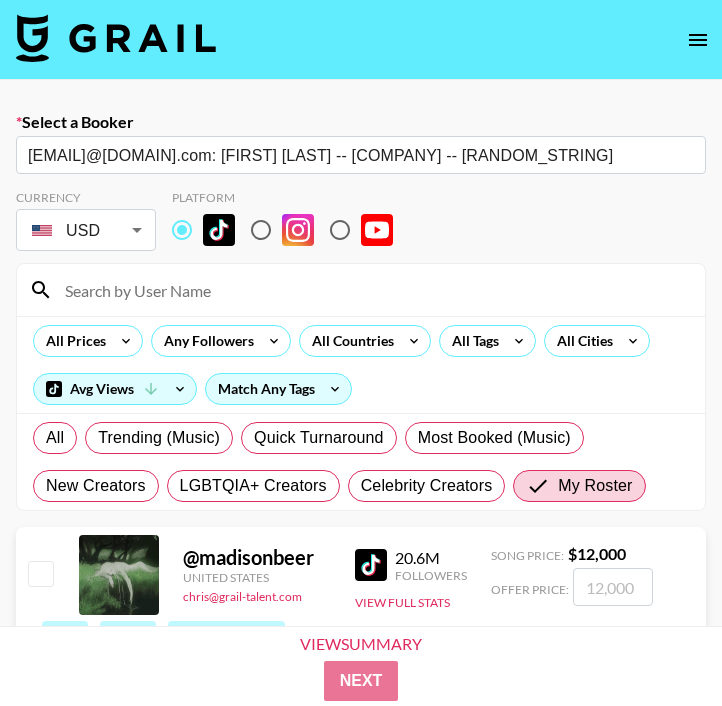 click at bounding box center (373, 290) 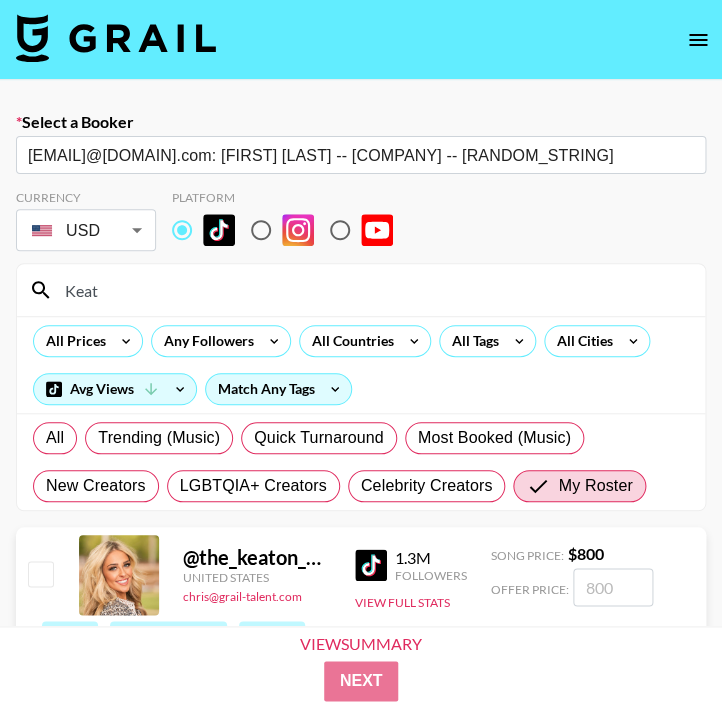 type on "Keat" 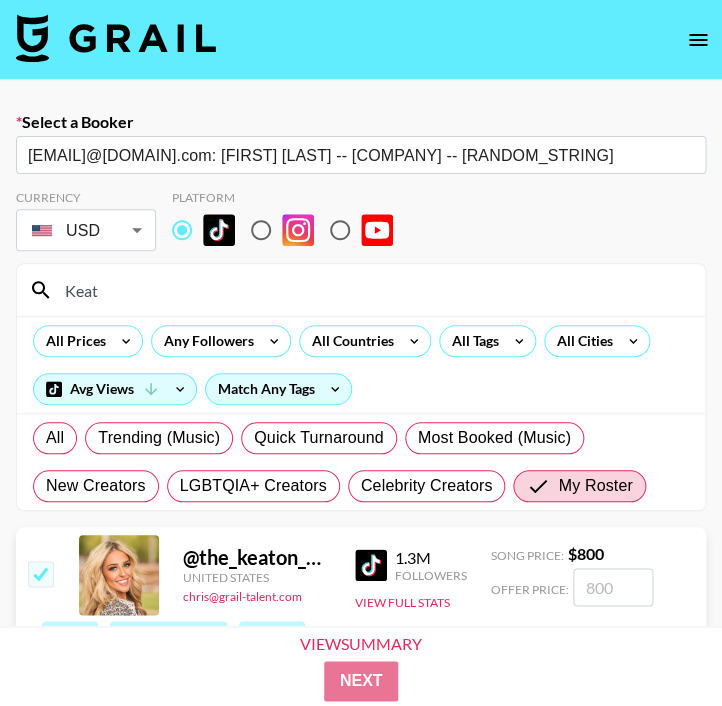 checkbox on "true" 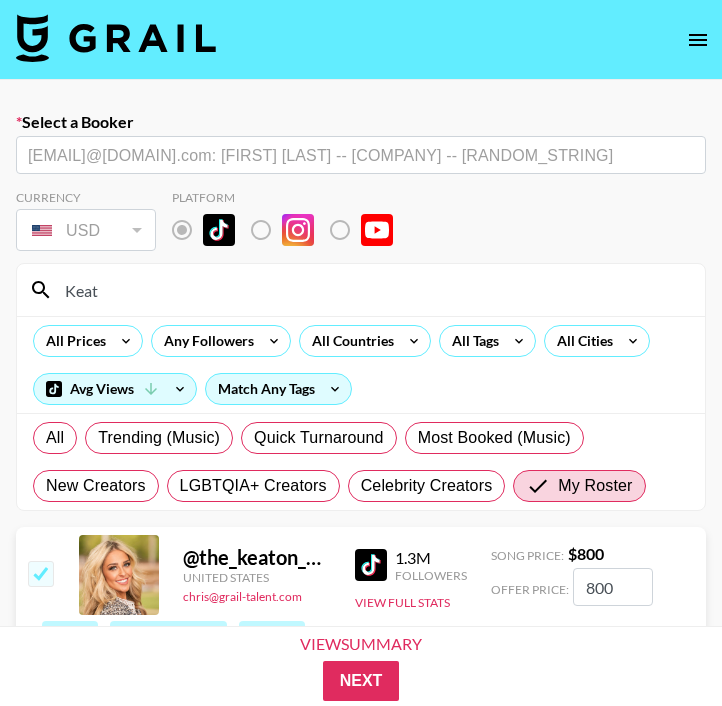 click on "800" at bounding box center [613, 587] 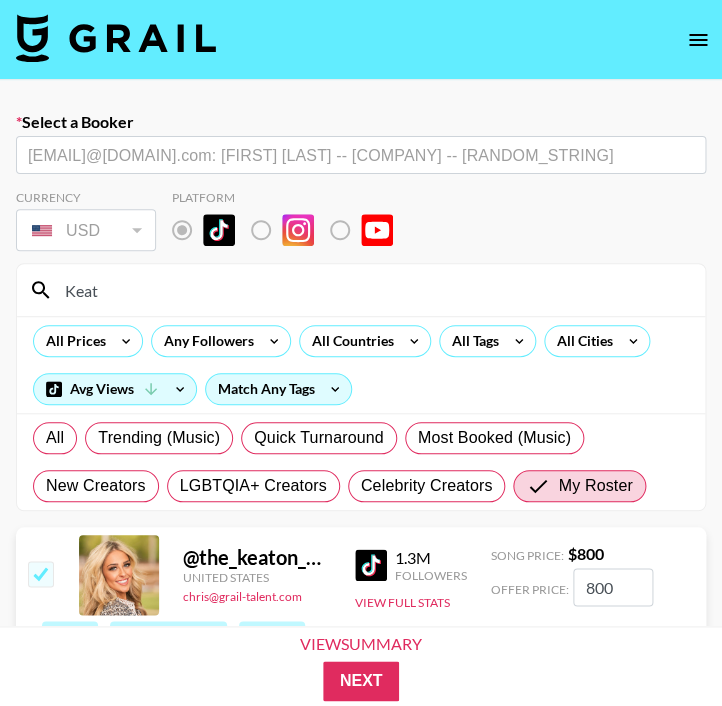 scroll, scrollTop: 201, scrollLeft: 0, axis: vertical 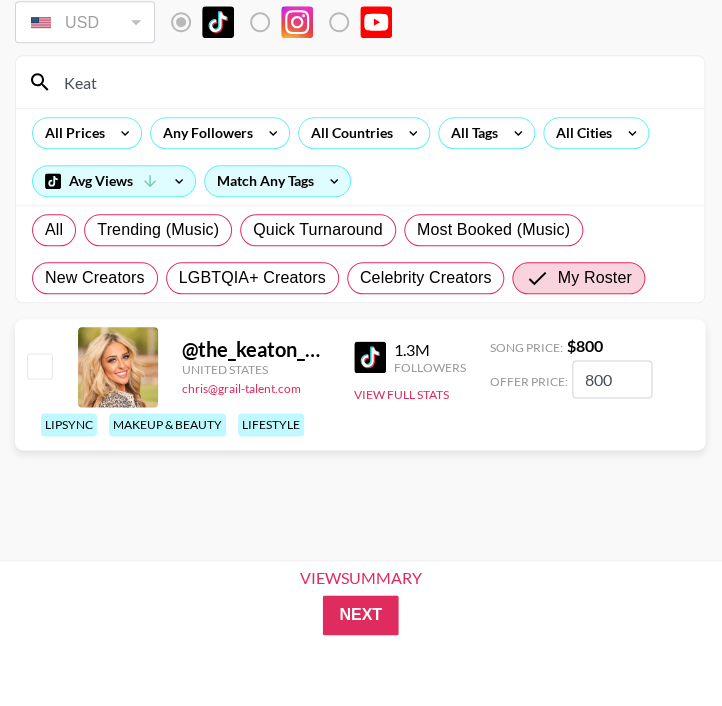 checkbox on "false" 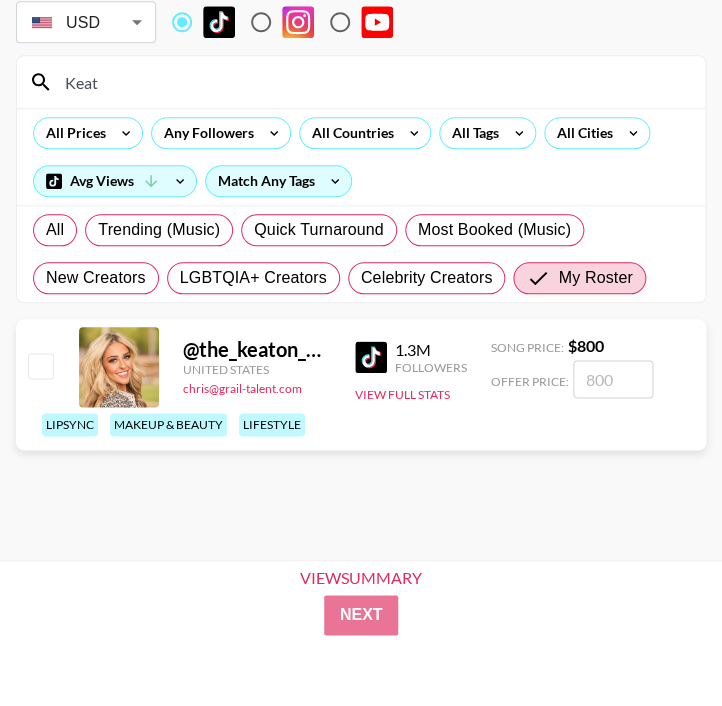 checkbox on "true" 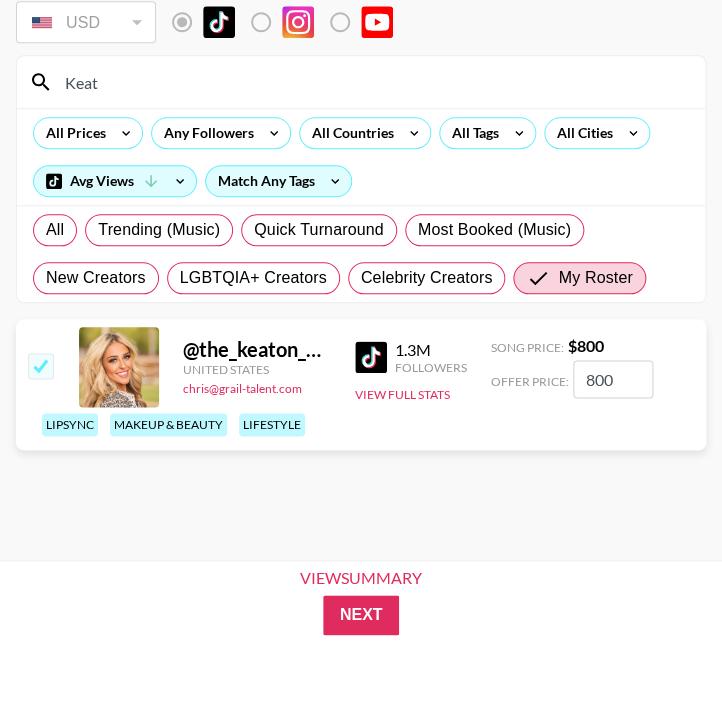 checkbox on "false" 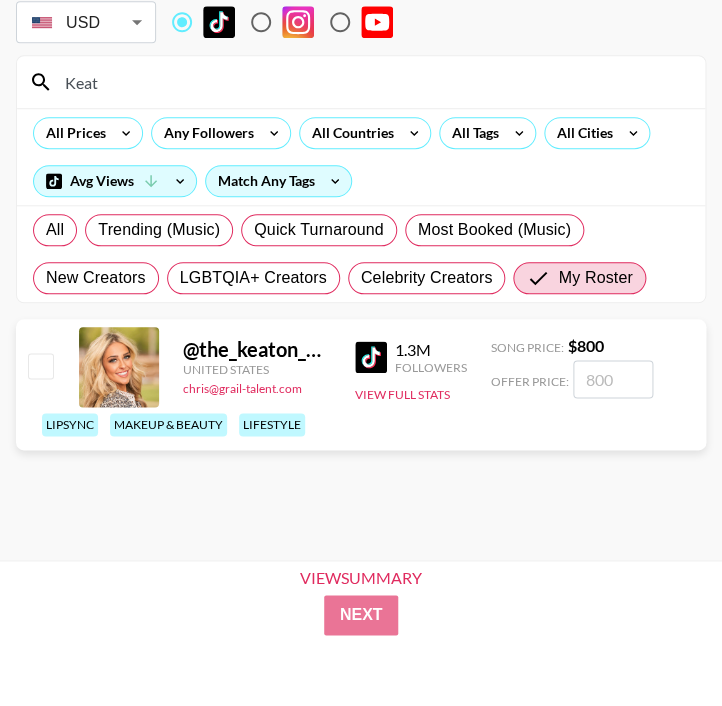 checkbox on "true" 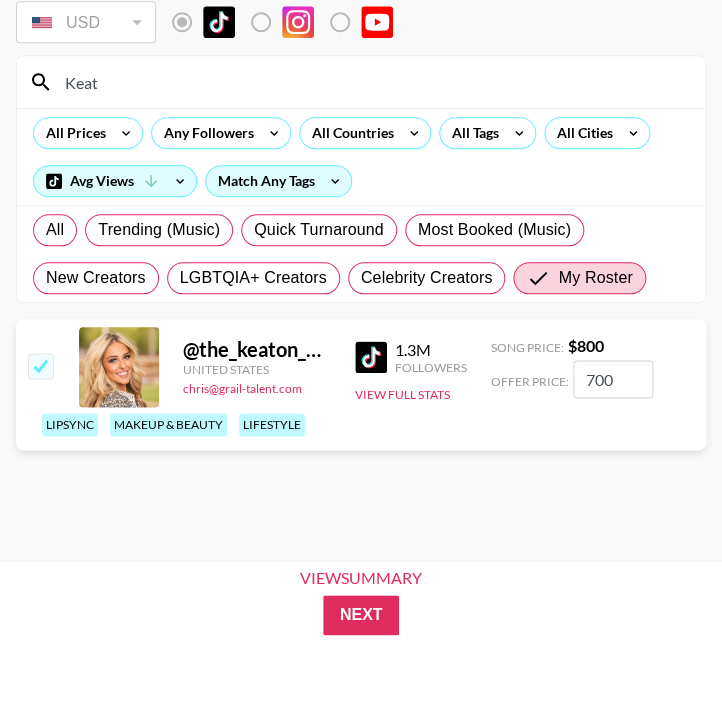 type on "700" 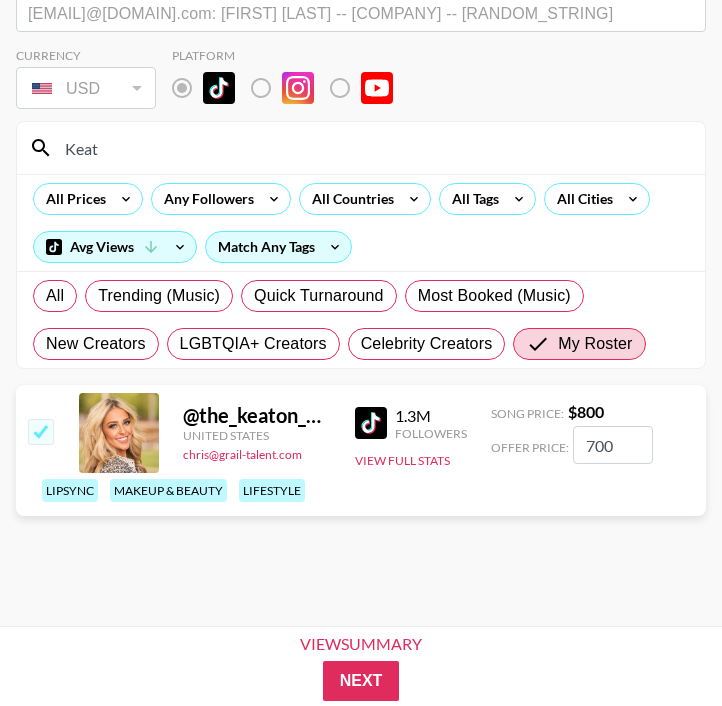 scroll, scrollTop: 192, scrollLeft: 0, axis: vertical 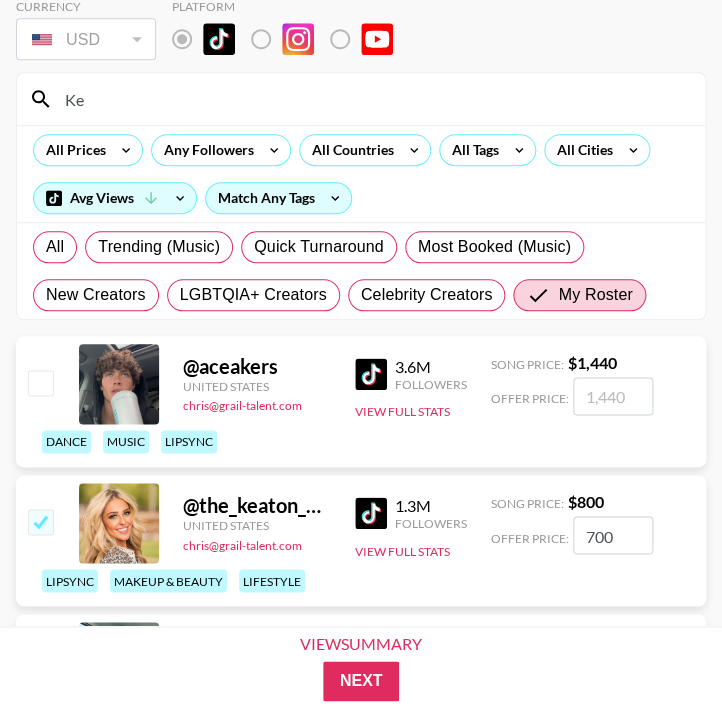 type on "K" 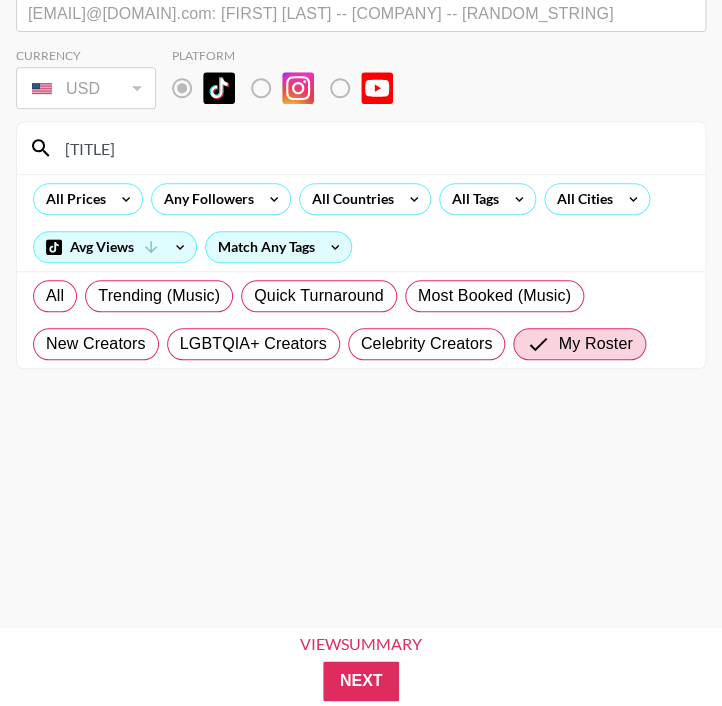 type on "M" 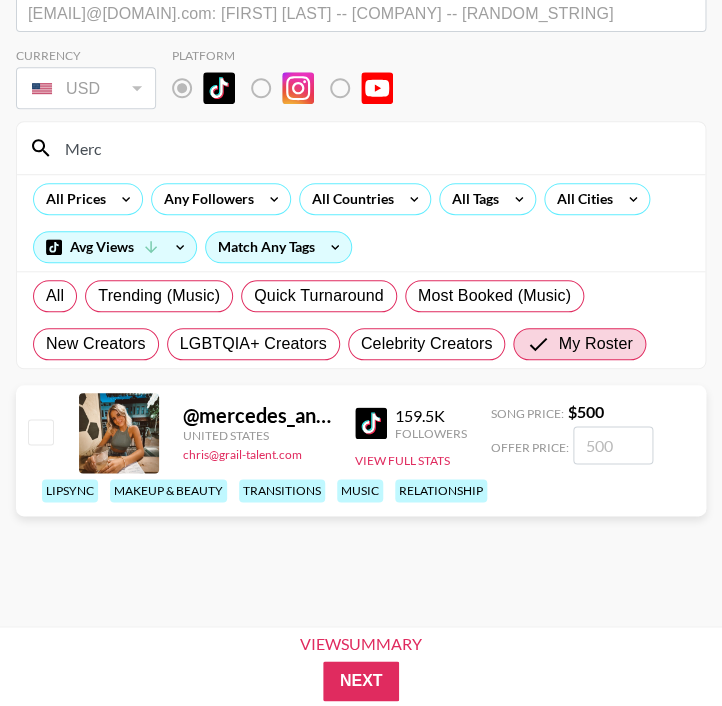 type on "Merc" 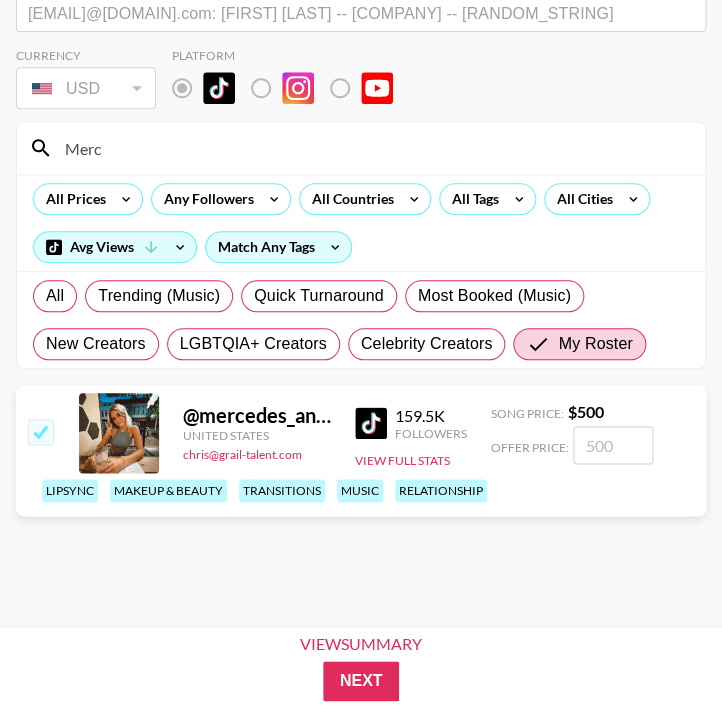 checkbox on "true" 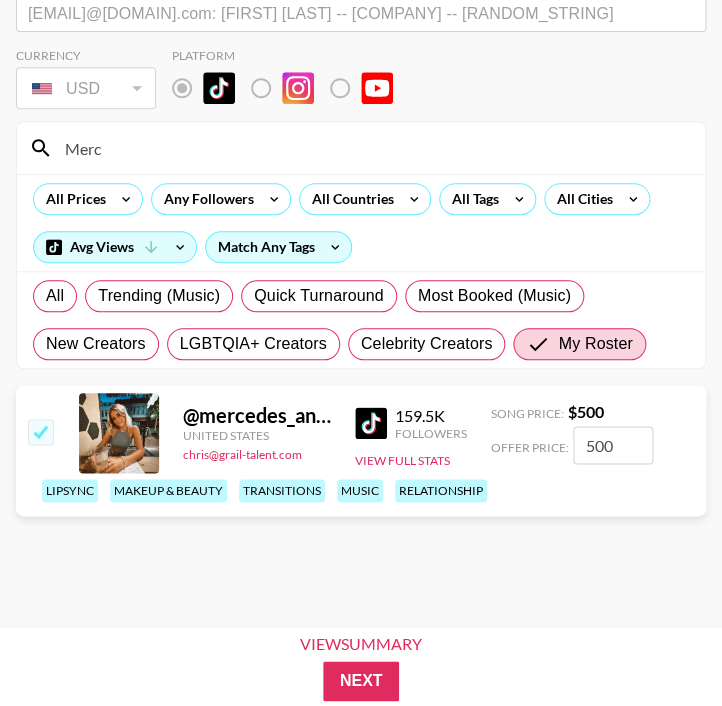 scroll, scrollTop: 192, scrollLeft: 0, axis: vertical 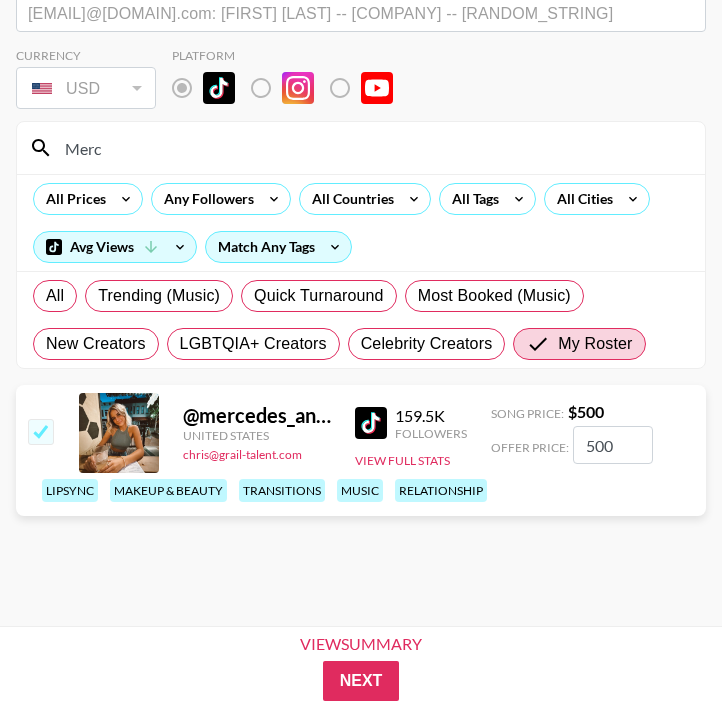click on "500" at bounding box center [613, 445] 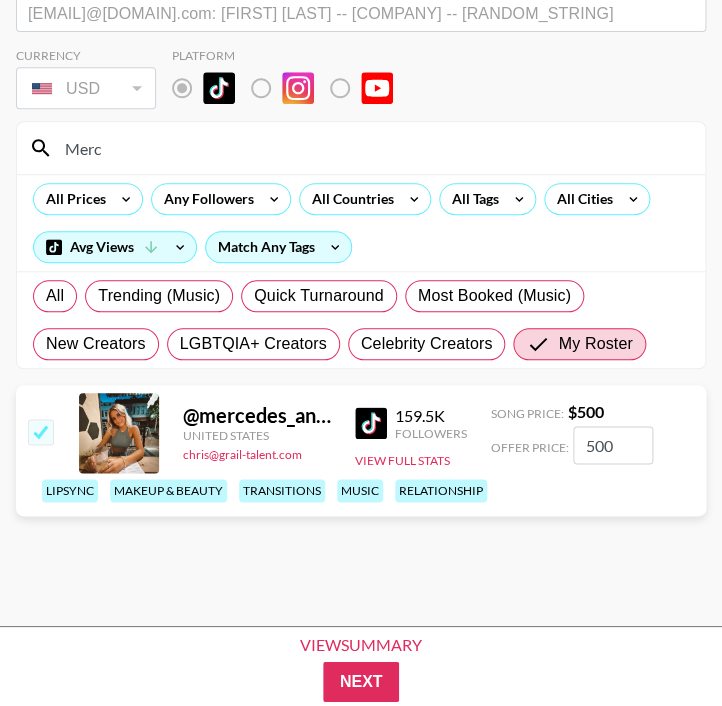 click on "Currency USD USD ​ Platform Merc All Prices Any Followers All Countries All Tags All Cities Avg Views Match Any Tags All Trending (Music) Quick Turnaround Most Booked (Music) New Creators LGBTQIA+ Creators Celebrity Creators My Roster @[PERSON] [FIRST] [LAST] [COUNTRY] [EMAIL] [NUMBER] Followers View Full Stats   Song Price: $ 500 Offer Price: 500 lipsync makeup ​& beauty transitions music relationship" at bounding box center (361, 305) 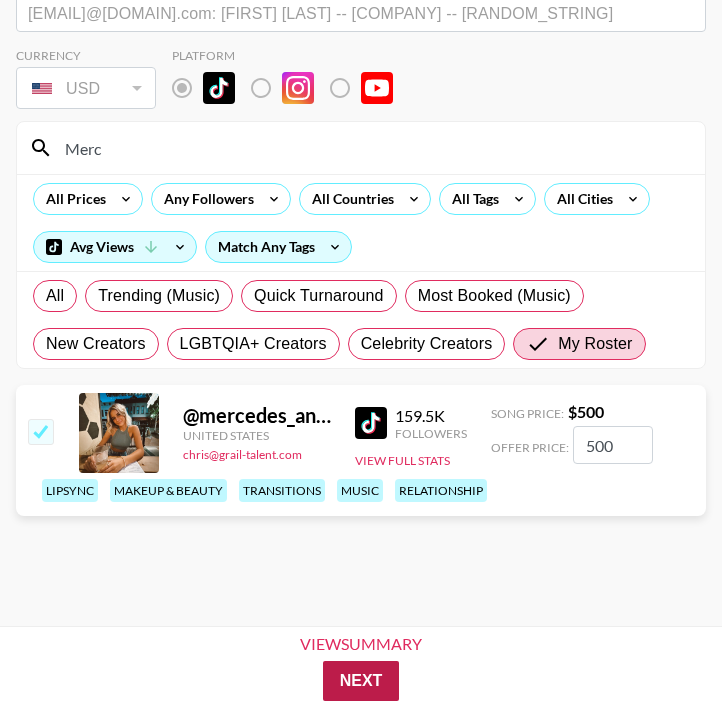 click on "Next" at bounding box center (361, 681) 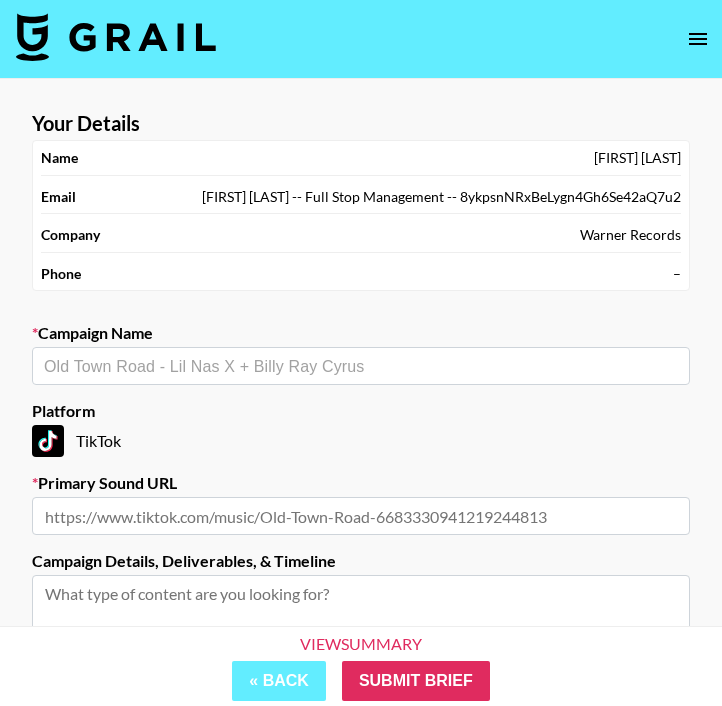 scroll, scrollTop: 58, scrollLeft: 0, axis: vertical 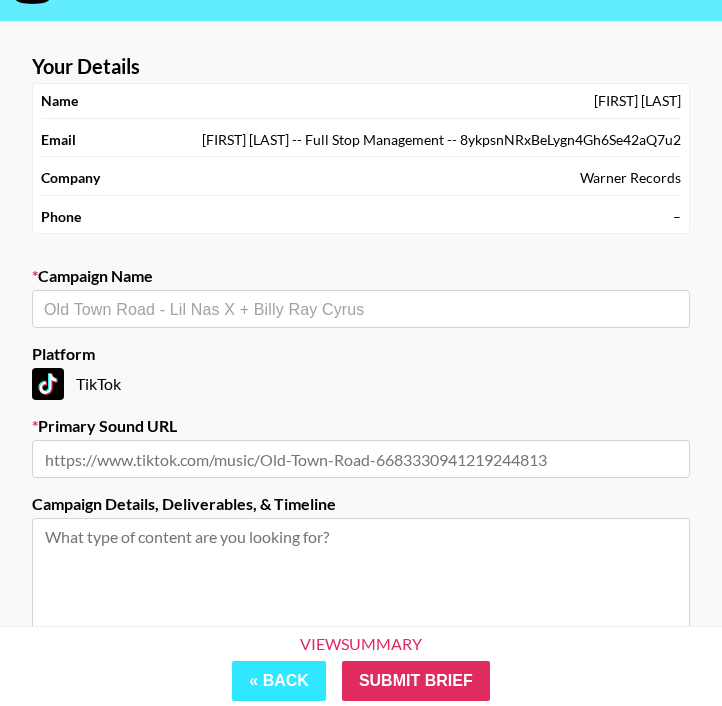 click on "« Back" at bounding box center (279, 681) 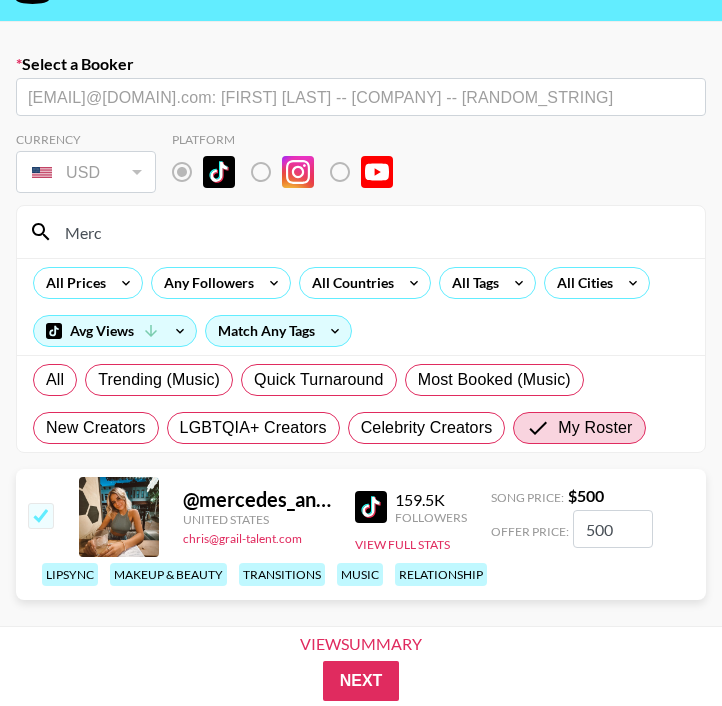 click on "Merc" at bounding box center (373, 232) 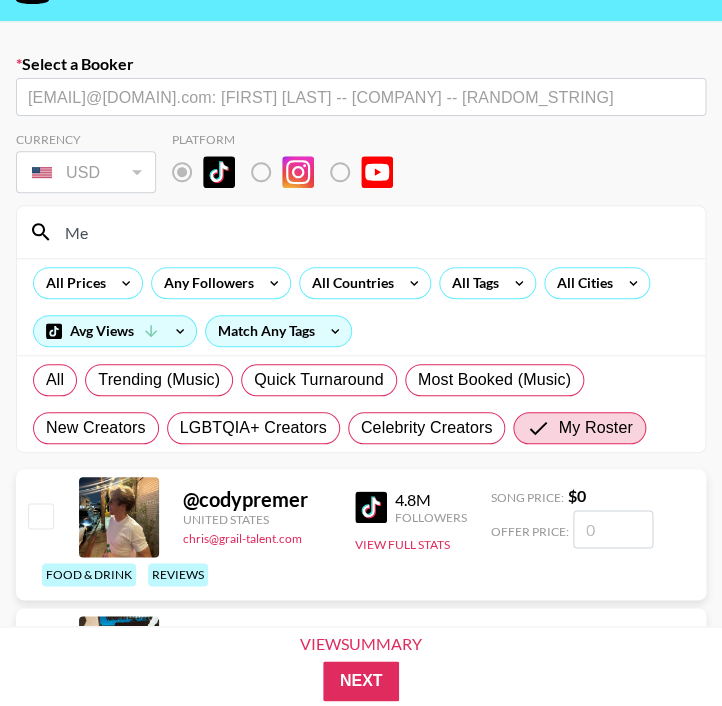 type on "M" 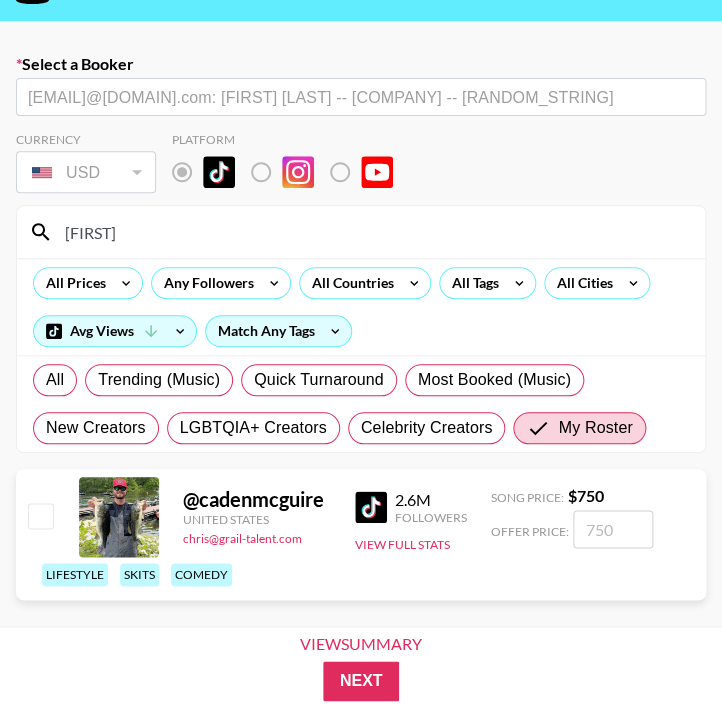 type on "[FIRST]" 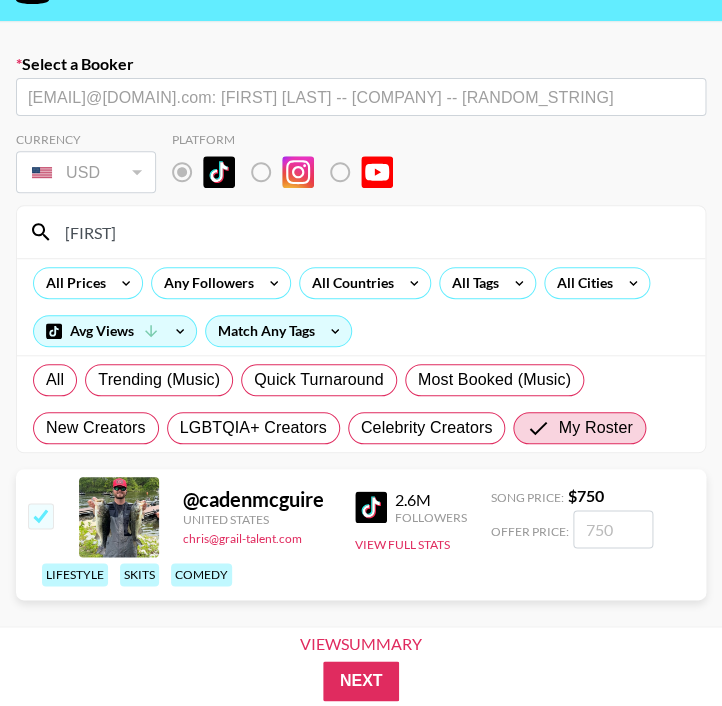 checkbox on "true" 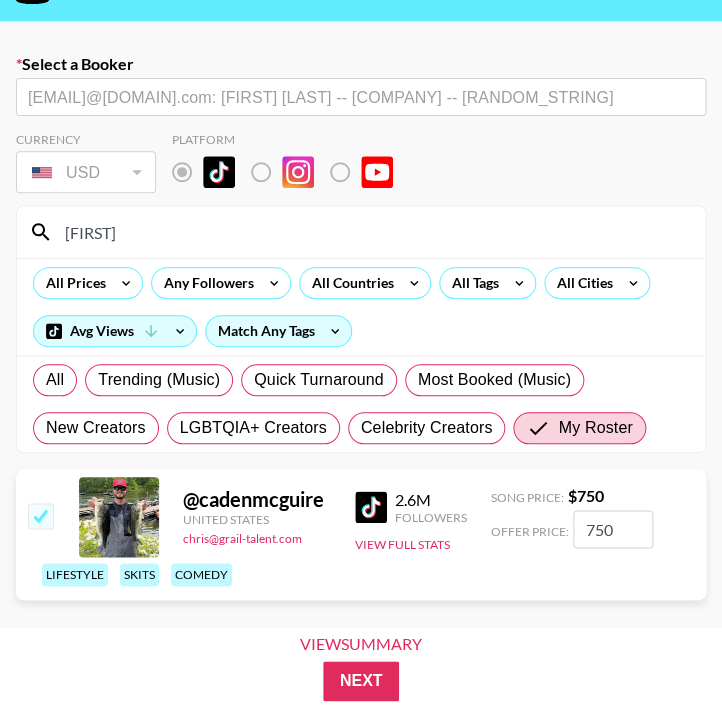 click on "750" at bounding box center (613, 529) 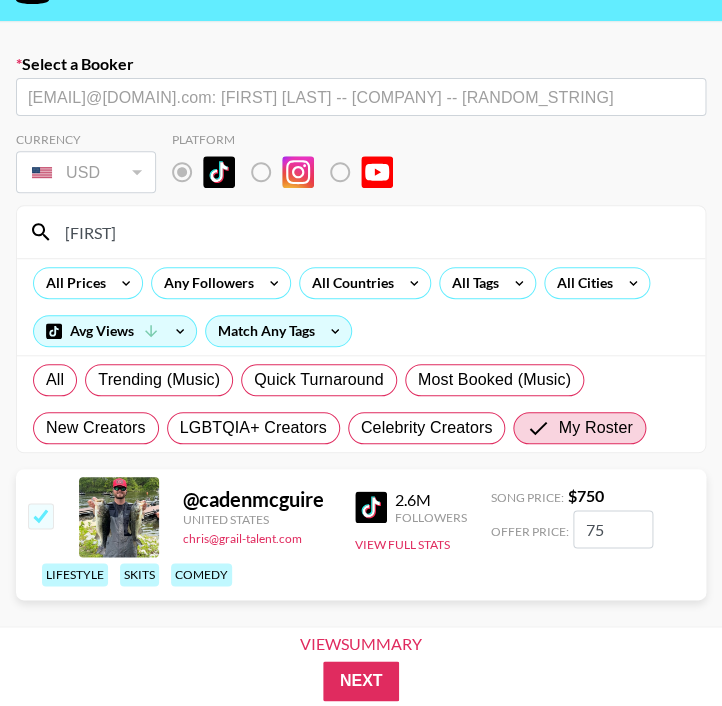 type on "7" 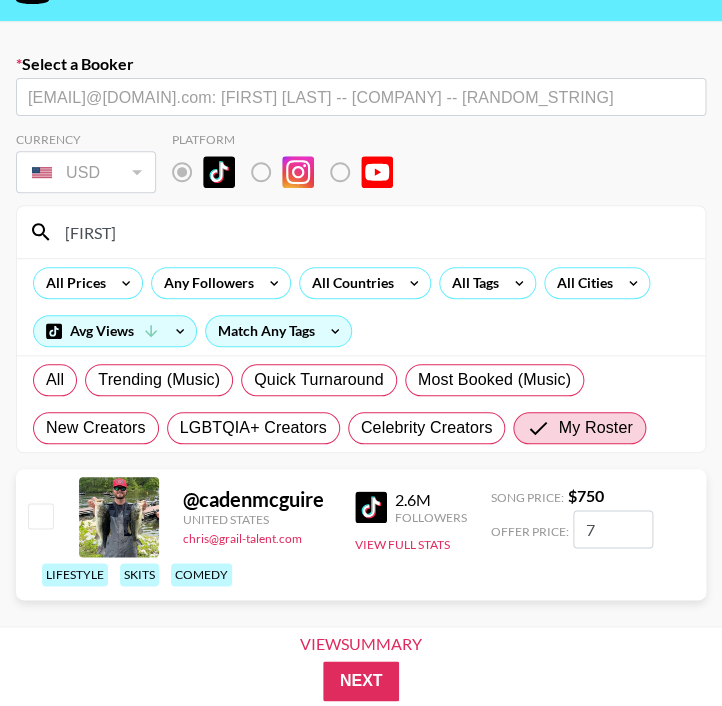 checkbox on "false" 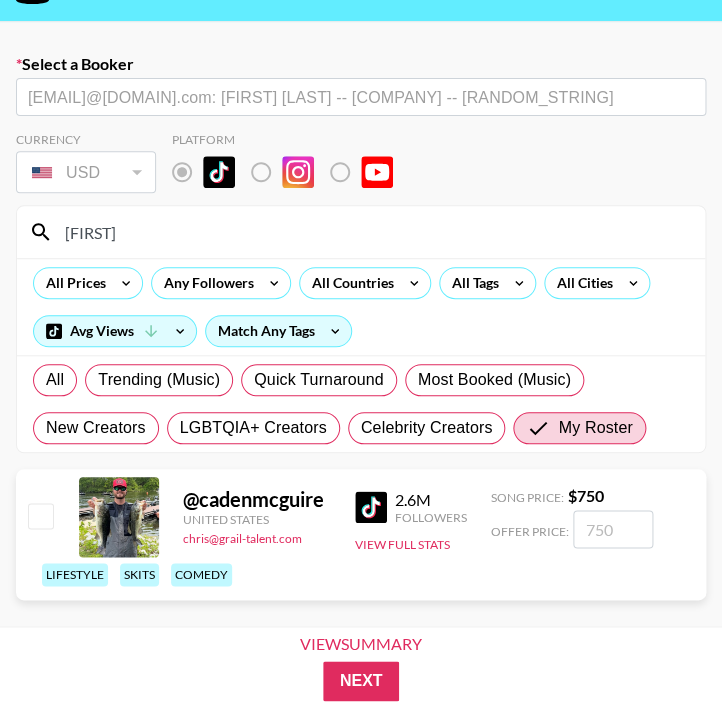 checkbox on "true" 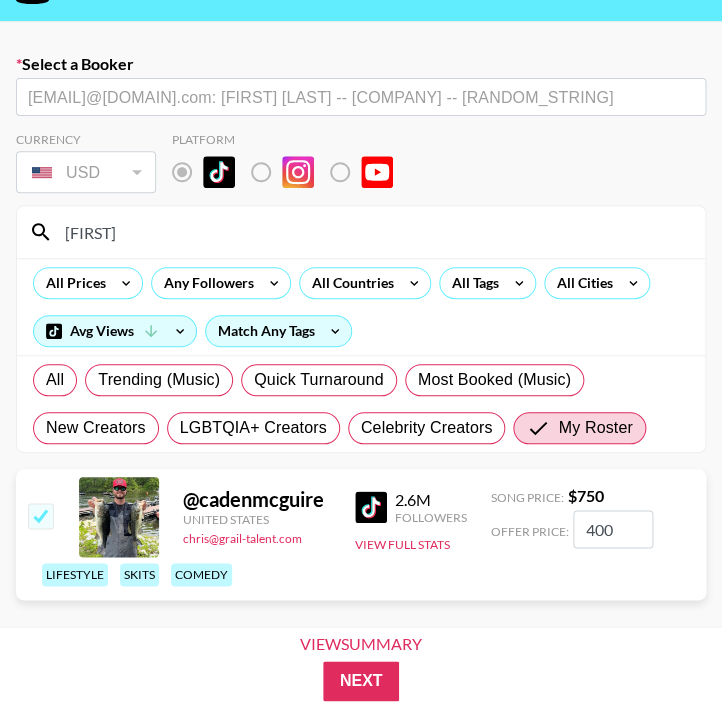 type on "400" 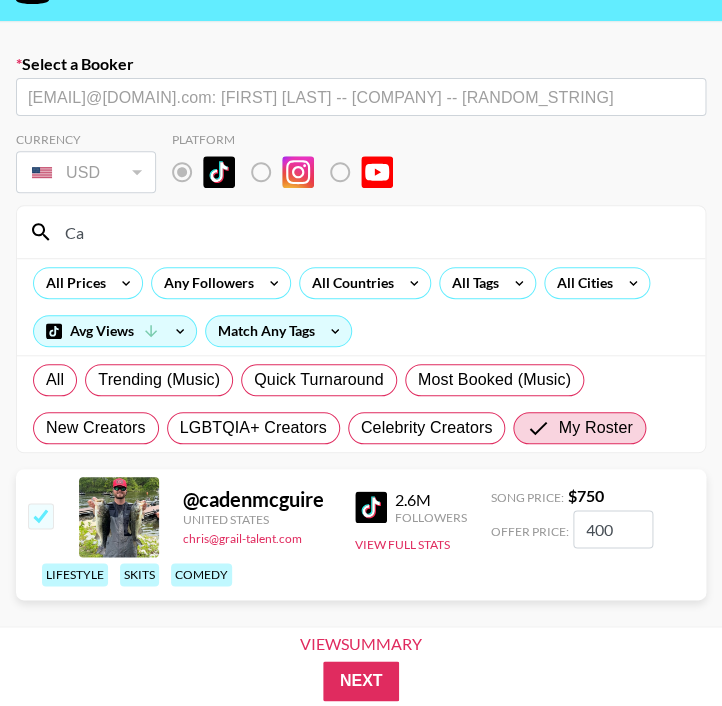 type on "C" 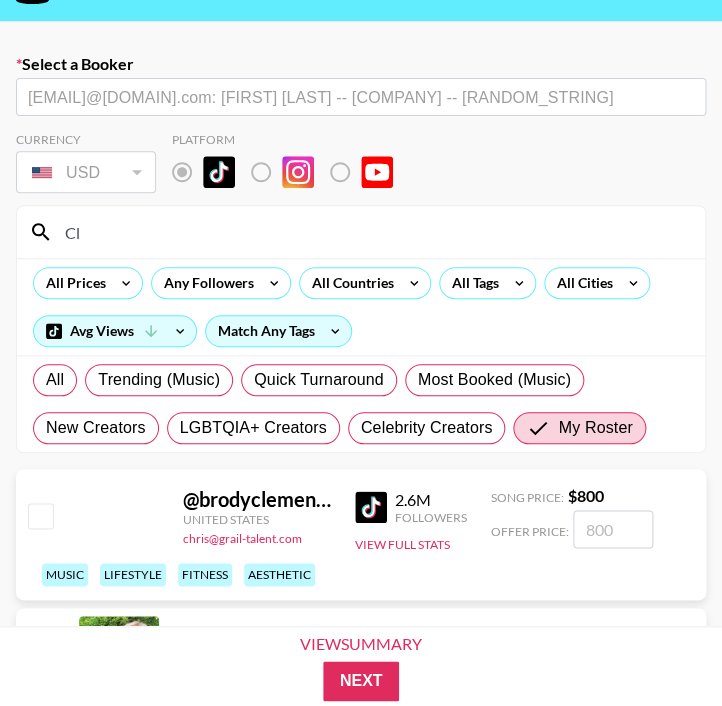 type on "C" 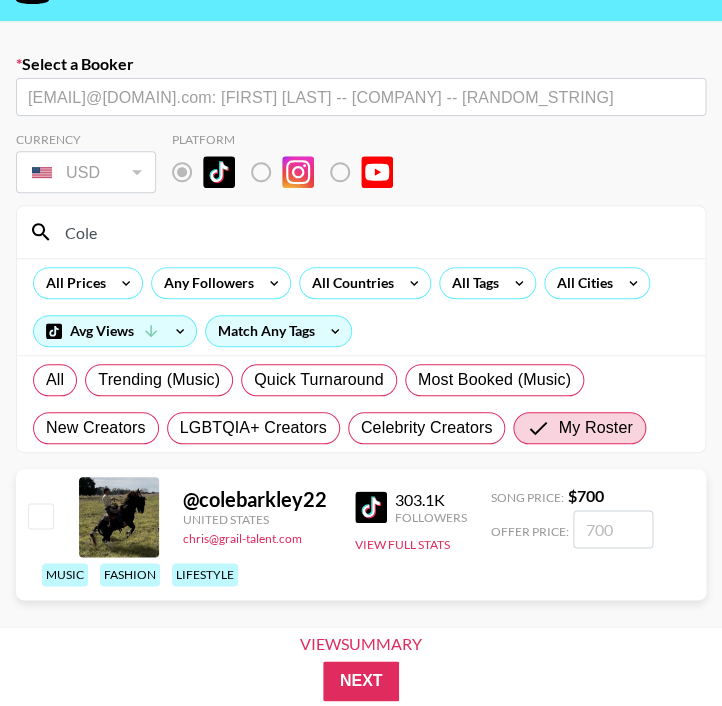 type on "Cole" 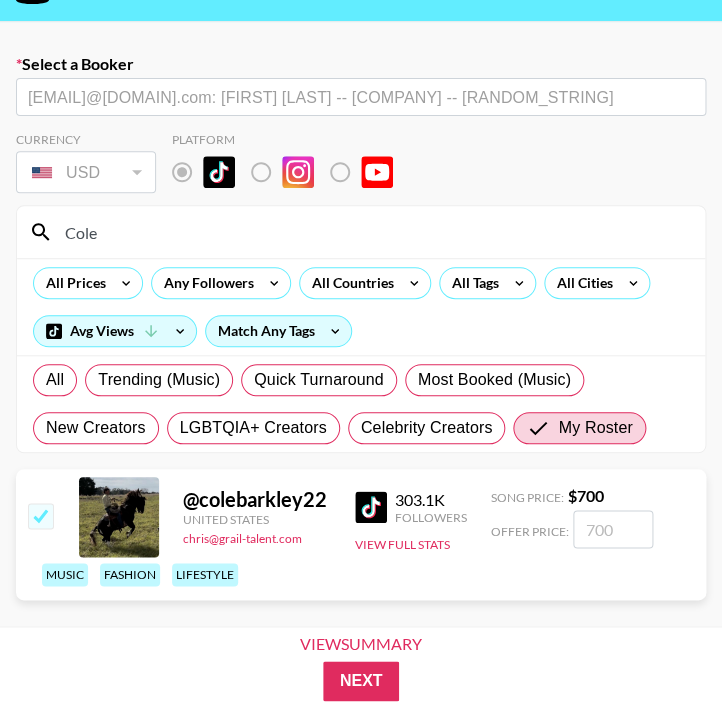 checkbox on "true" 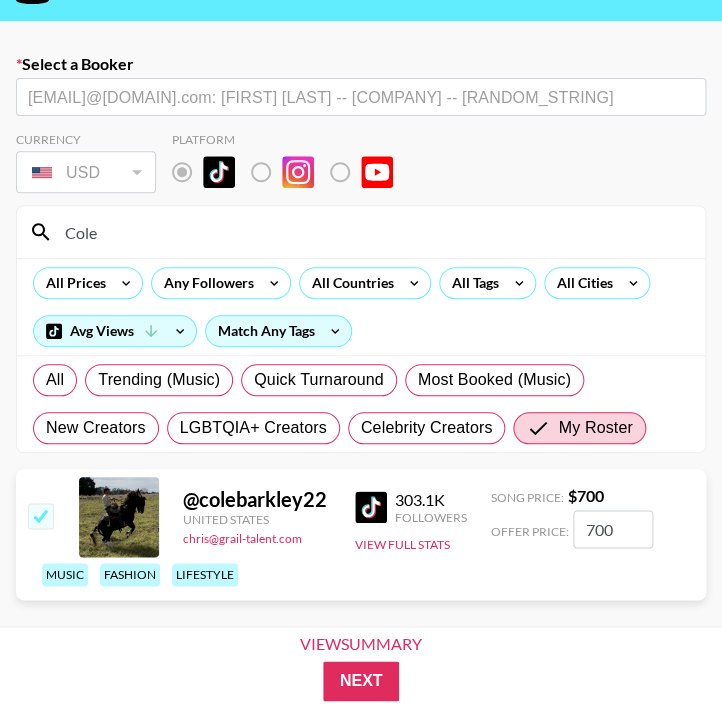 click on "700" at bounding box center (613, 529) 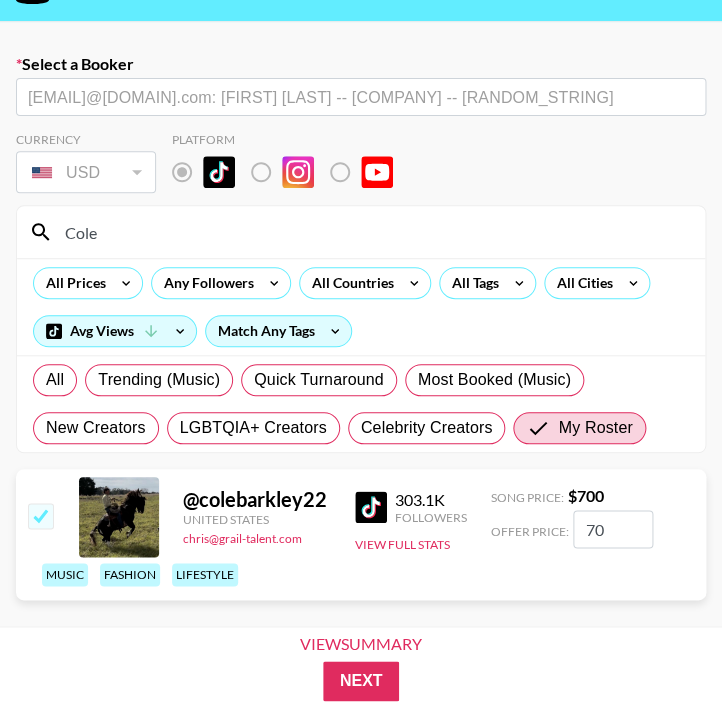 type on "7" 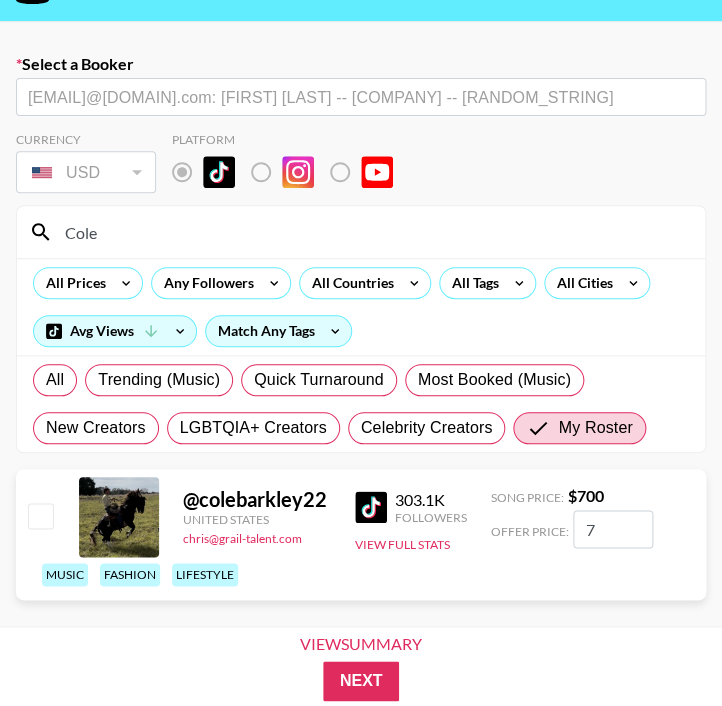 checkbox on "false" 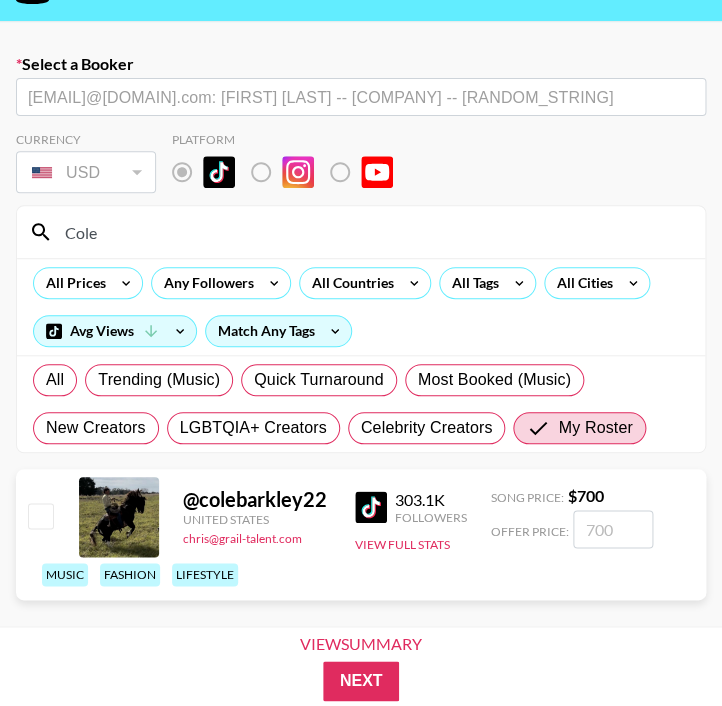 checkbox on "true" 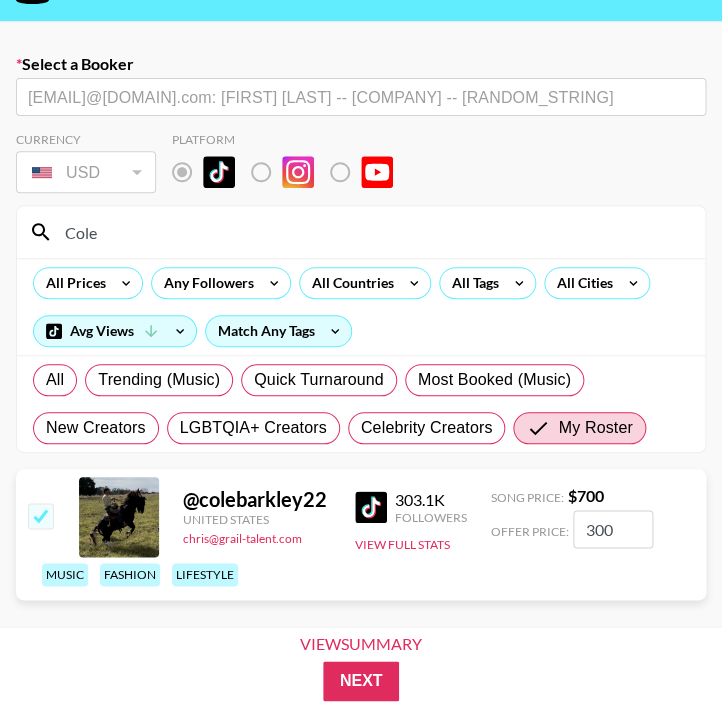 type on "300" 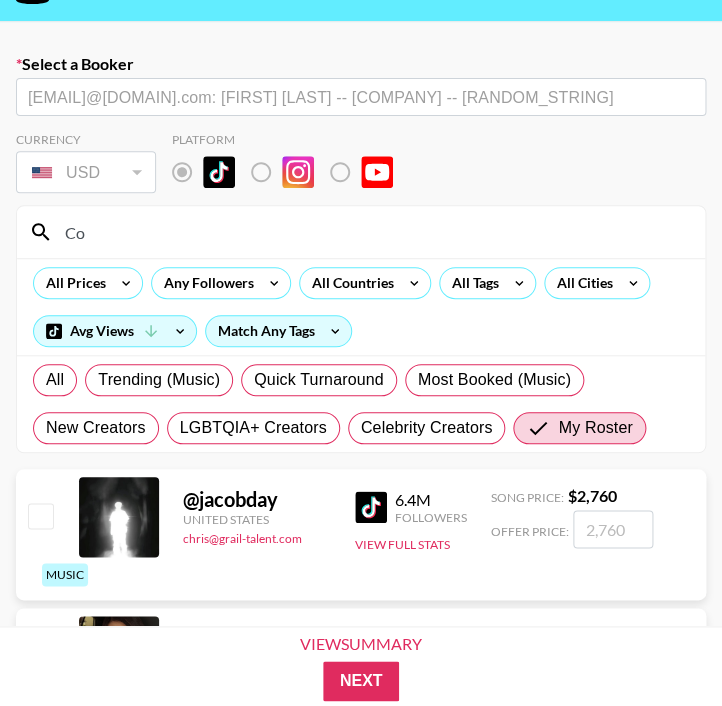 type on "C" 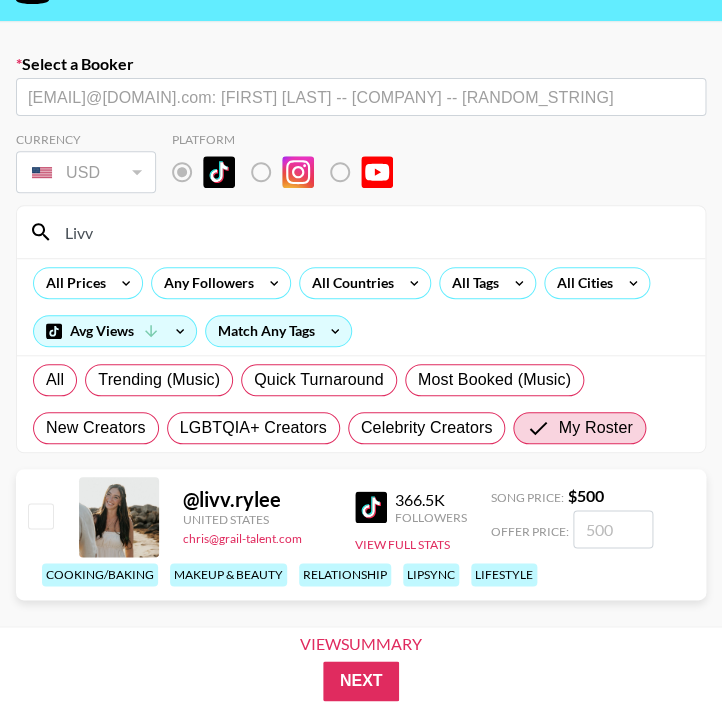 type on "Livv" 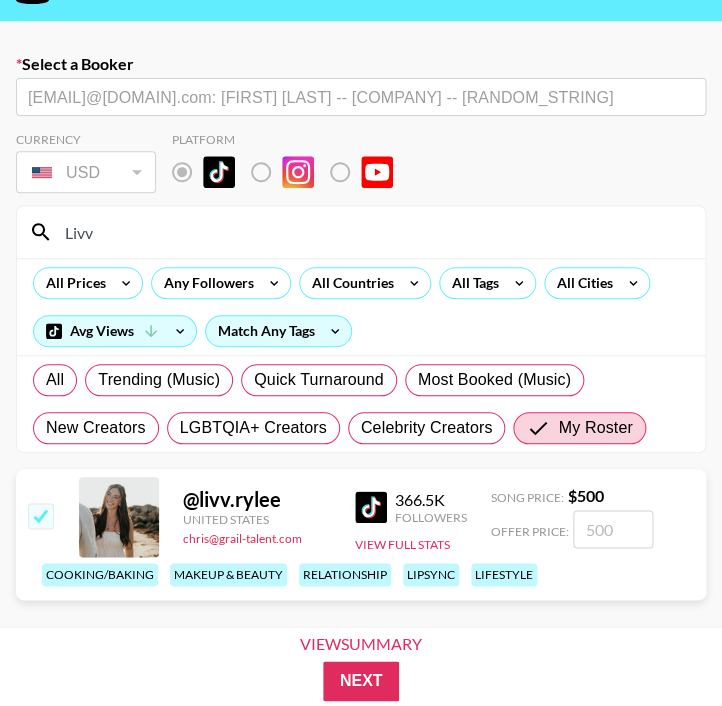 checkbox on "true" 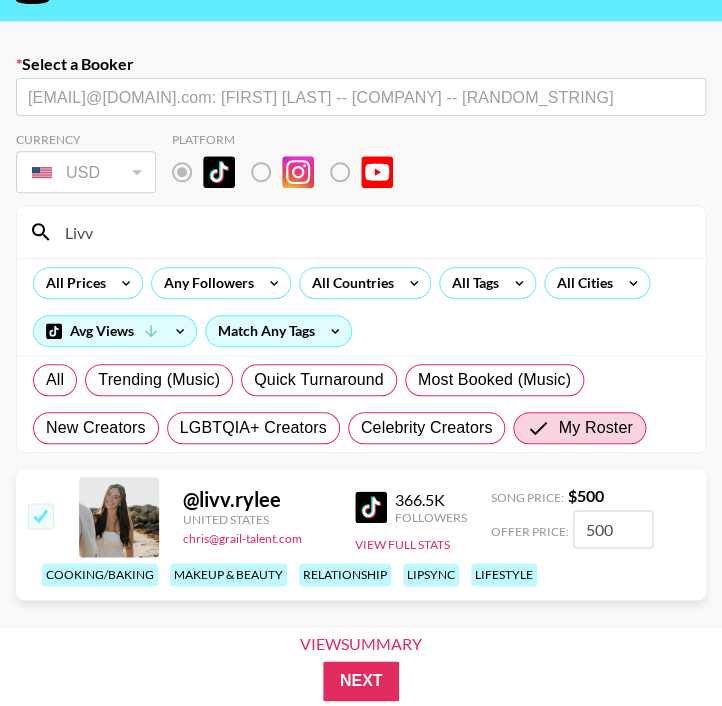 click on "[EMAIL] [COUNTRY] [EMAIL] [NUMBER] Followers View Full Stats   Song Price: $ 500 Offer Price: 500 cooking/baking makeup & beauty relationship lipsync lifestyle" at bounding box center (361, 534) 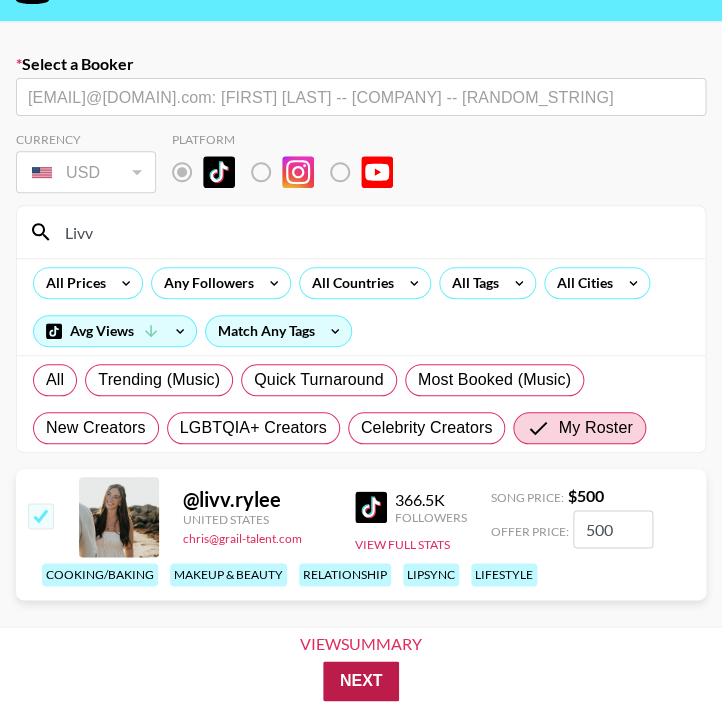 click on "Next" at bounding box center (361, 681) 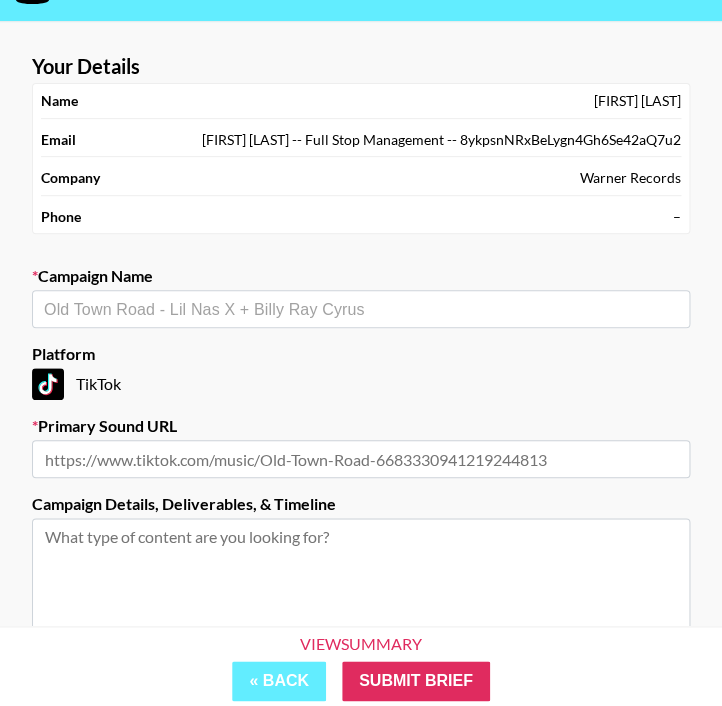 click at bounding box center [361, 309] 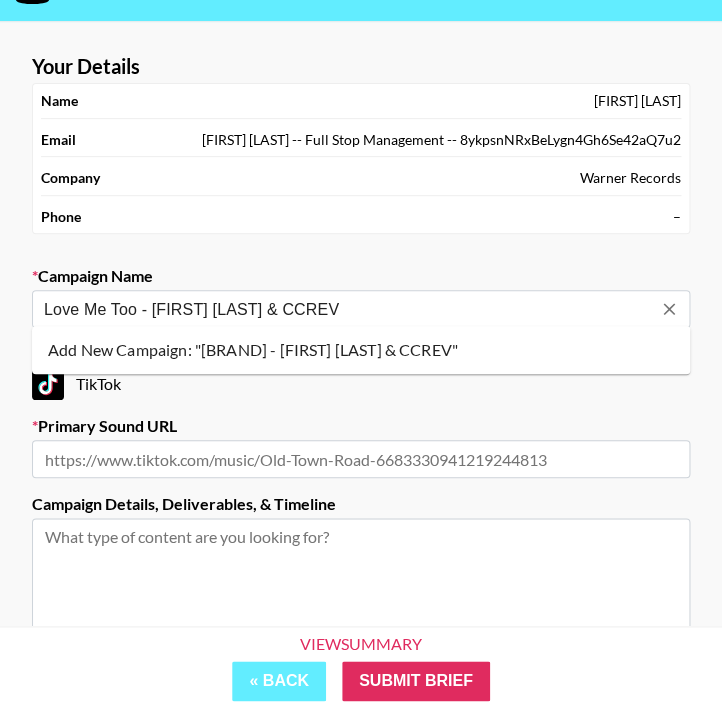 type on "Love Me Too - [FIRST] [LAST] & CCREV" 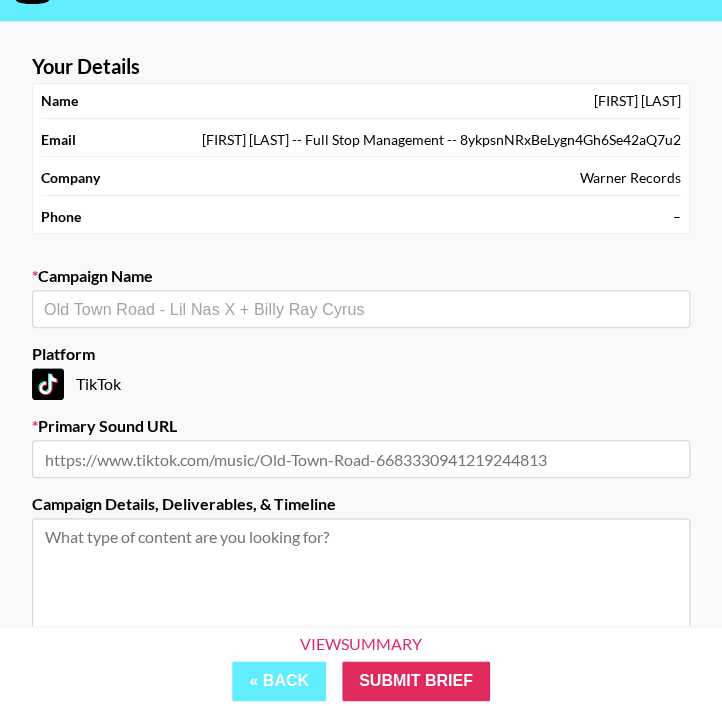 click at bounding box center [361, 459] 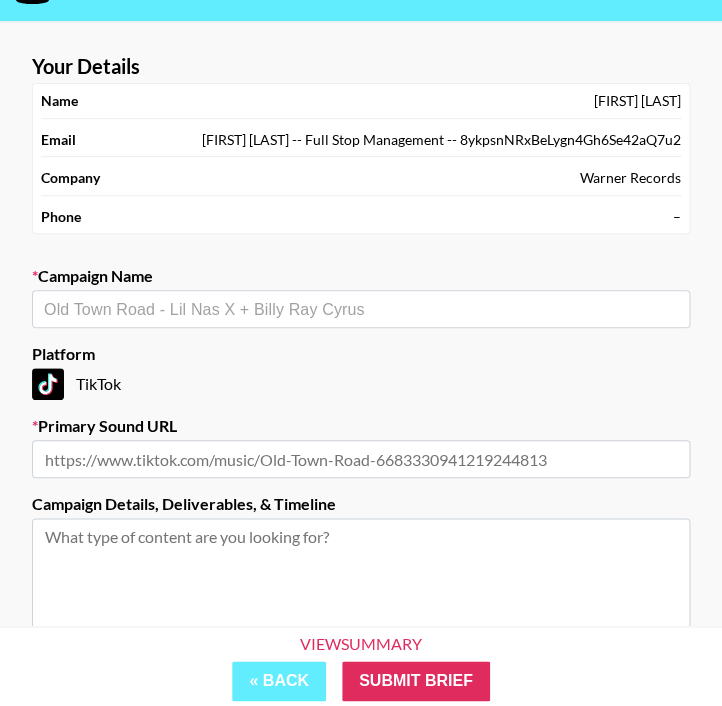 paste on "https://www.tiktok.com/music/original-sound-7410459778104822570" 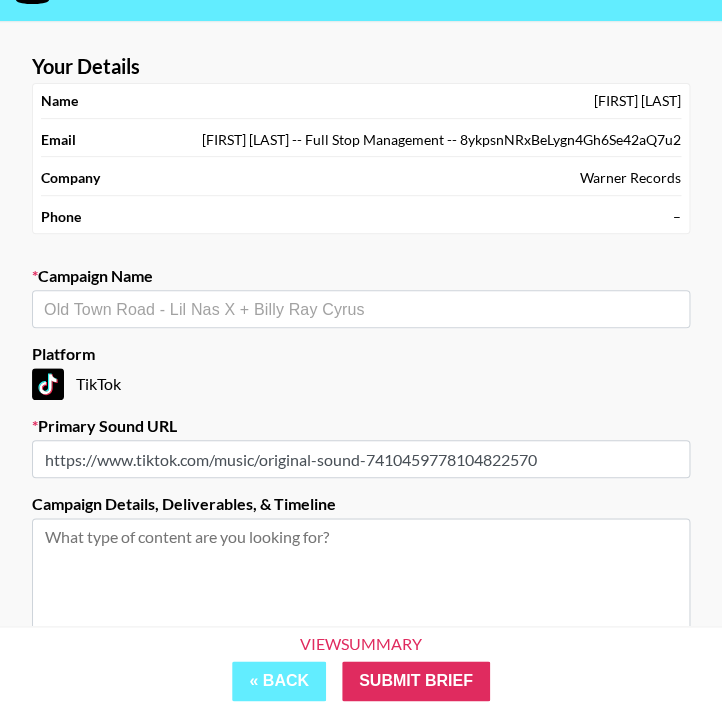 type on "https://www.tiktok.com/music/original-sound-7410459778104822570" 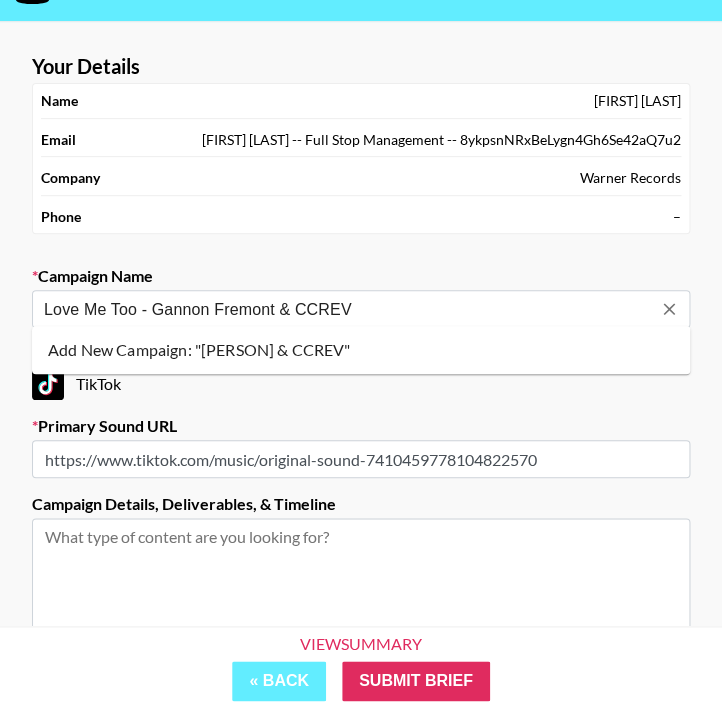 click on "Add New Campaign: "[PERSON] & CCREV"" at bounding box center [361, 350] 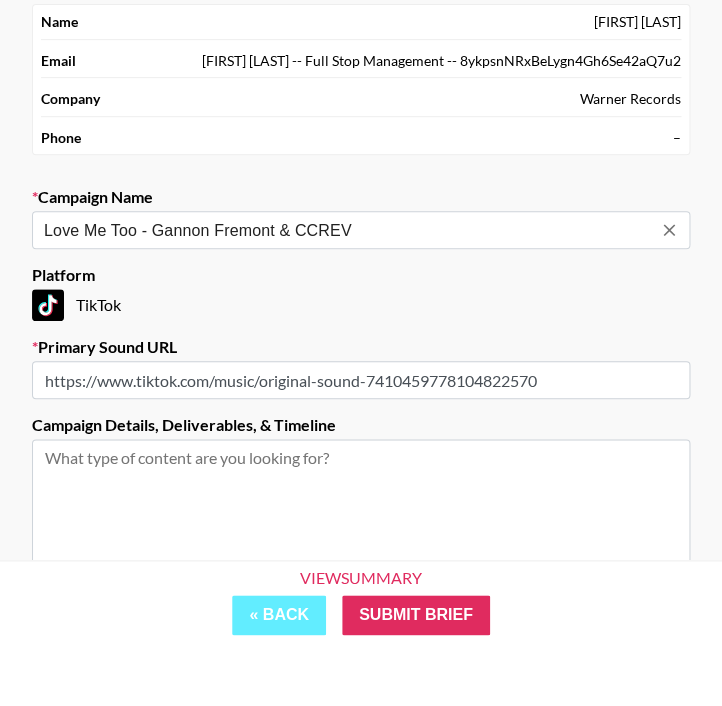 scroll, scrollTop: 72, scrollLeft: 0, axis: vertical 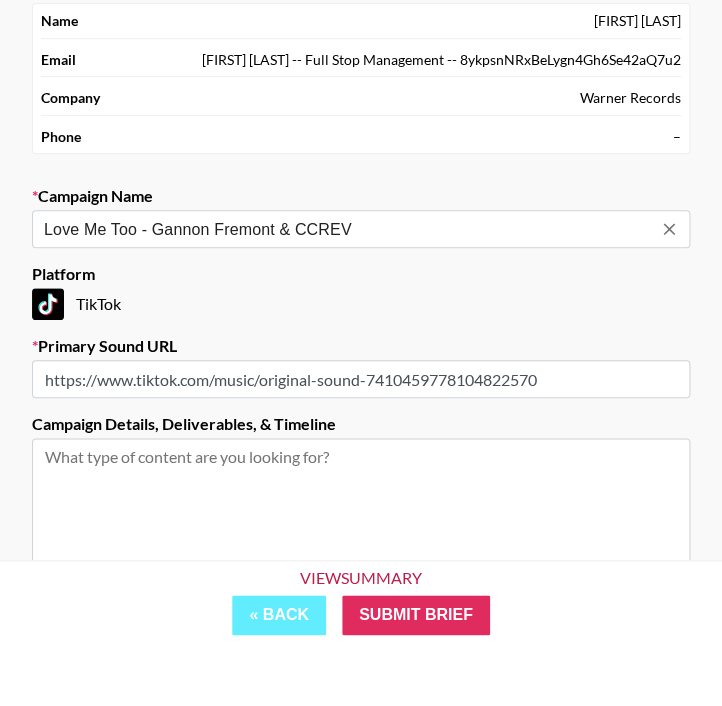 type on "Love Me Too - Gannon Fremont & CCREV" 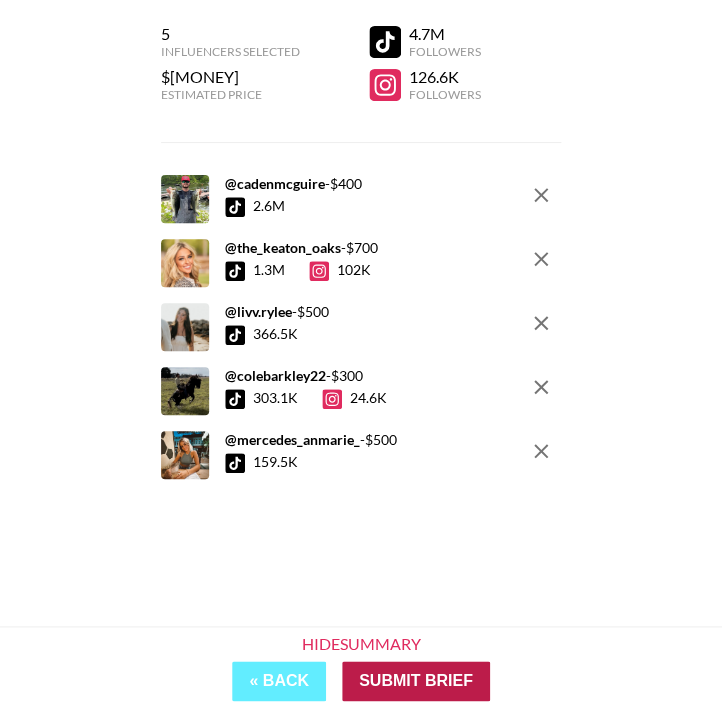 click on "Submit Brief" at bounding box center [416, 681] 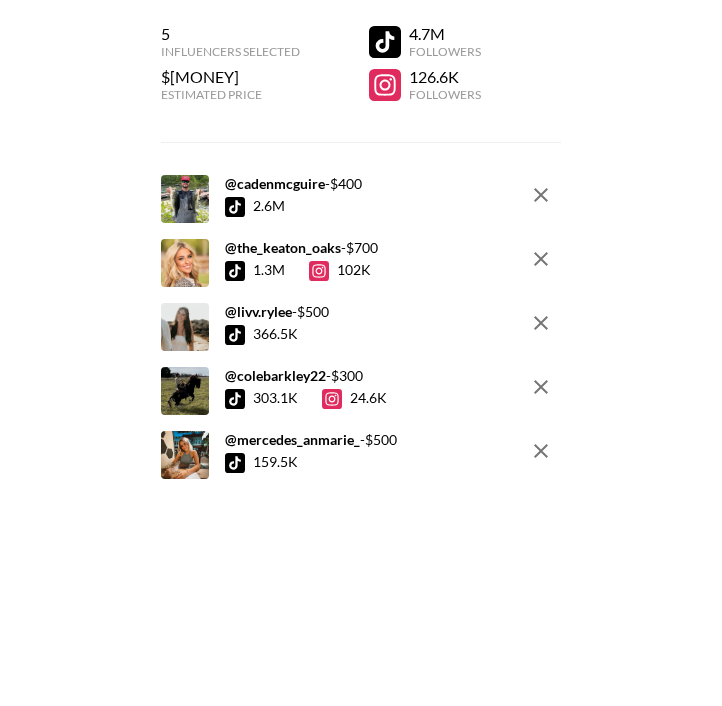 scroll, scrollTop: 0, scrollLeft: 0, axis: both 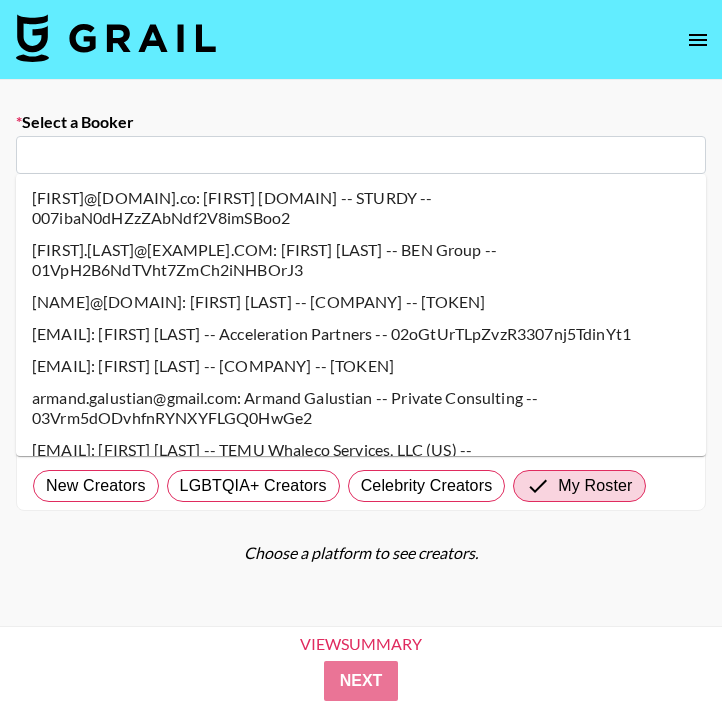 click at bounding box center (361, 155) 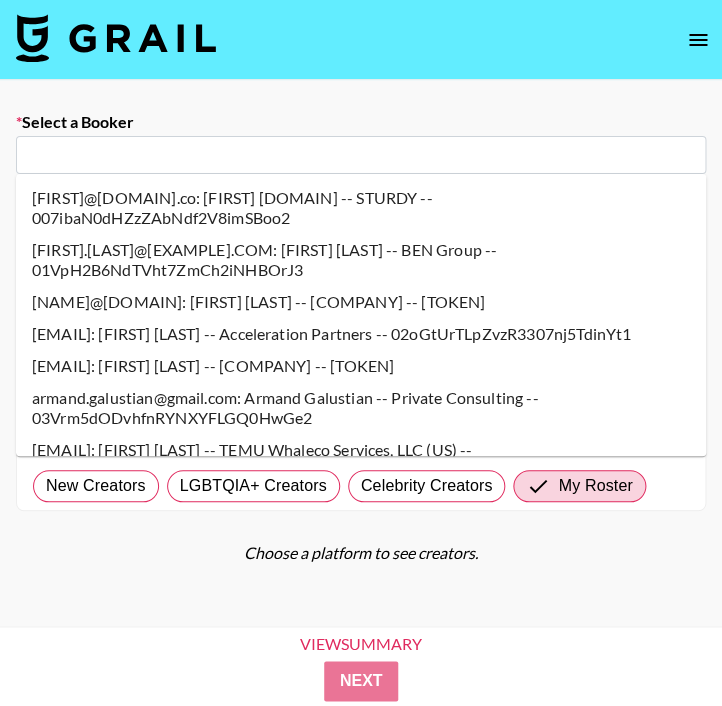 type on "Y" 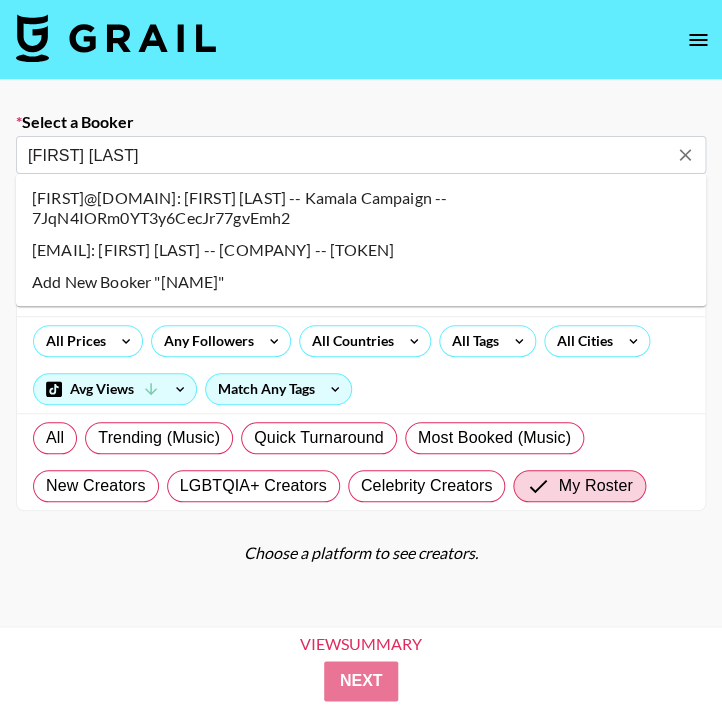 click on "[EMAIL]: [FIRST] [LAST] -- [COMPANY] -- [TOKEN]" at bounding box center [361, 250] 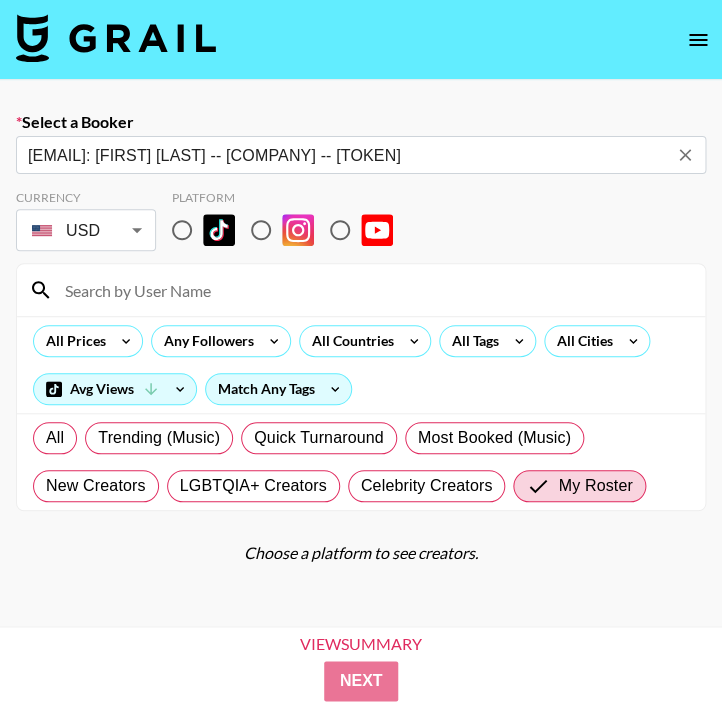 click at bounding box center [373, 290] 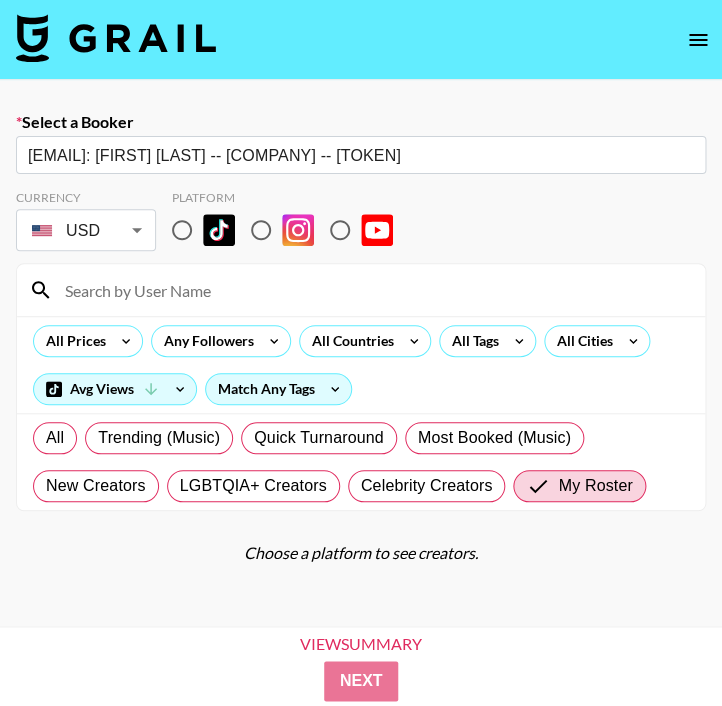 click at bounding box center (182, 230) 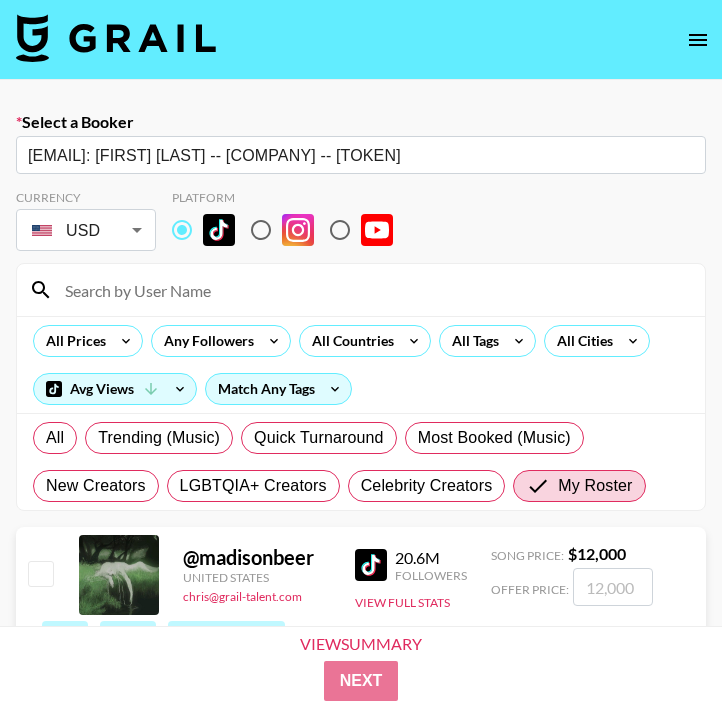 click at bounding box center (373, 290) 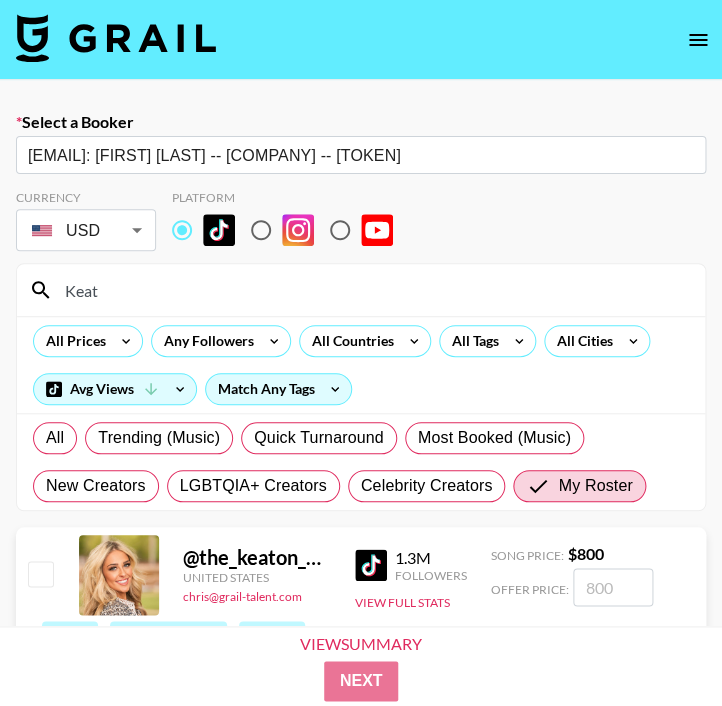 type on "Keat" 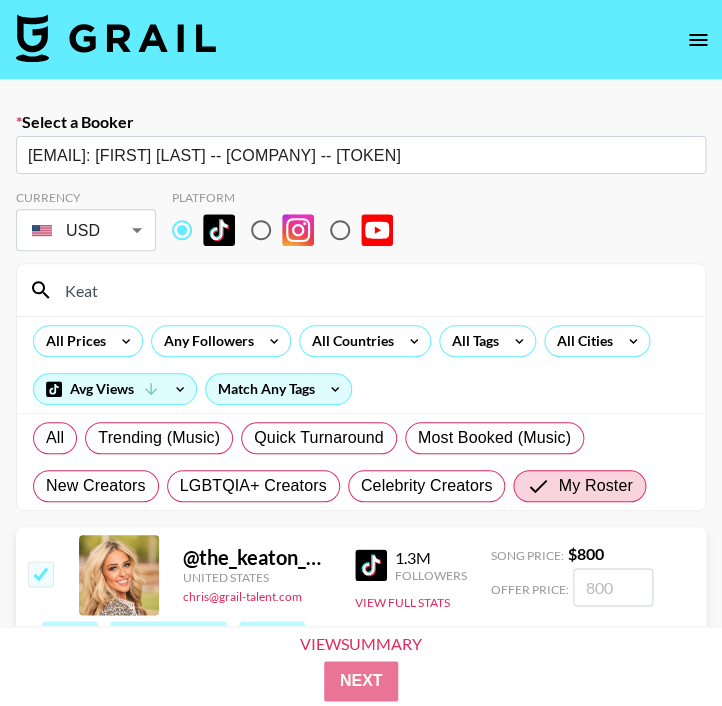 checkbox on "true" 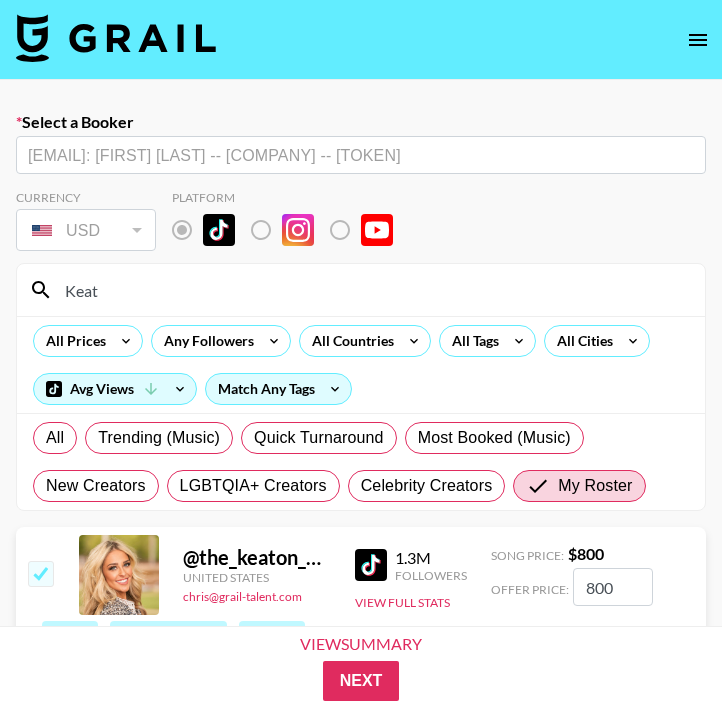 click on "800" at bounding box center (613, 587) 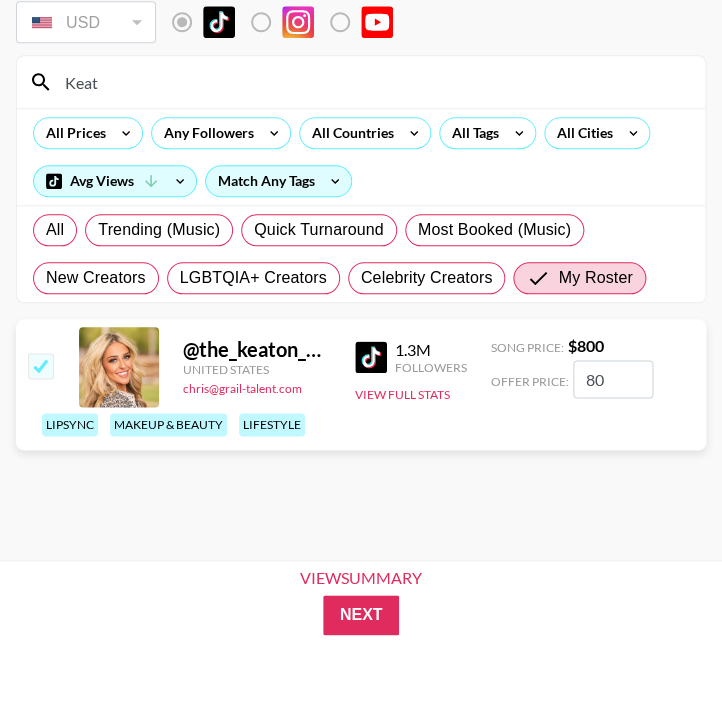 type on "8" 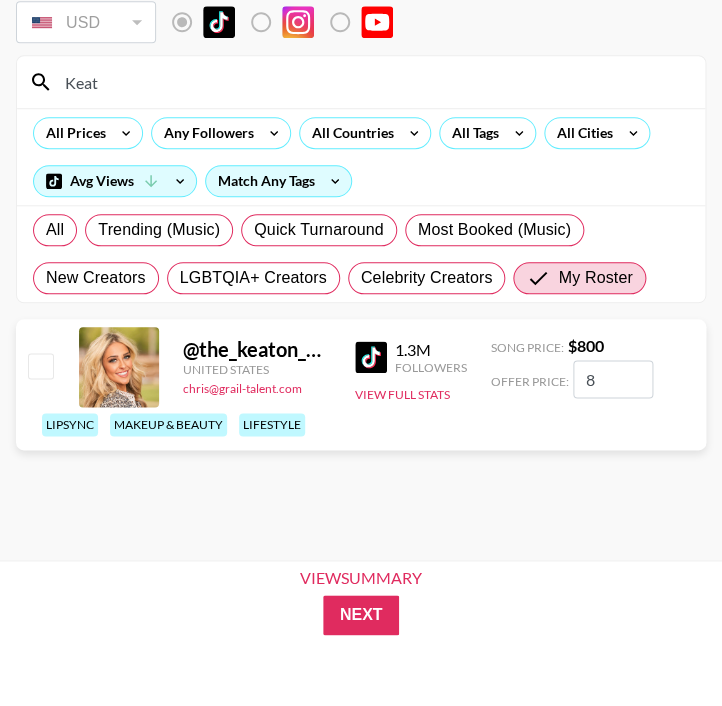 type 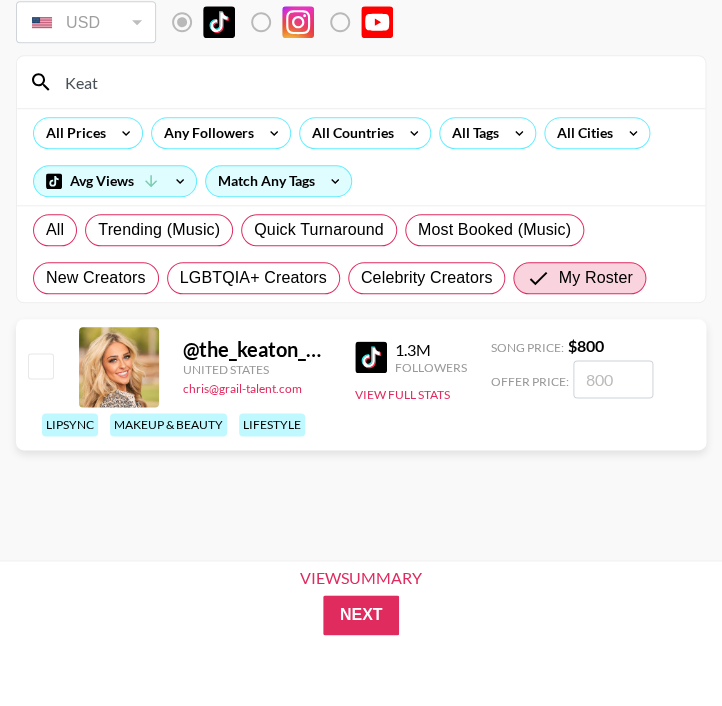 checkbox on "false" 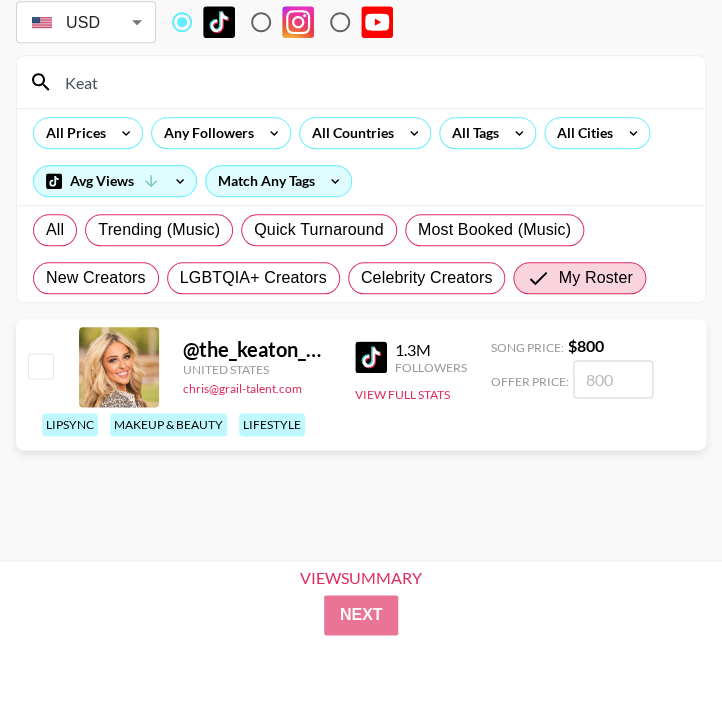 type on "7" 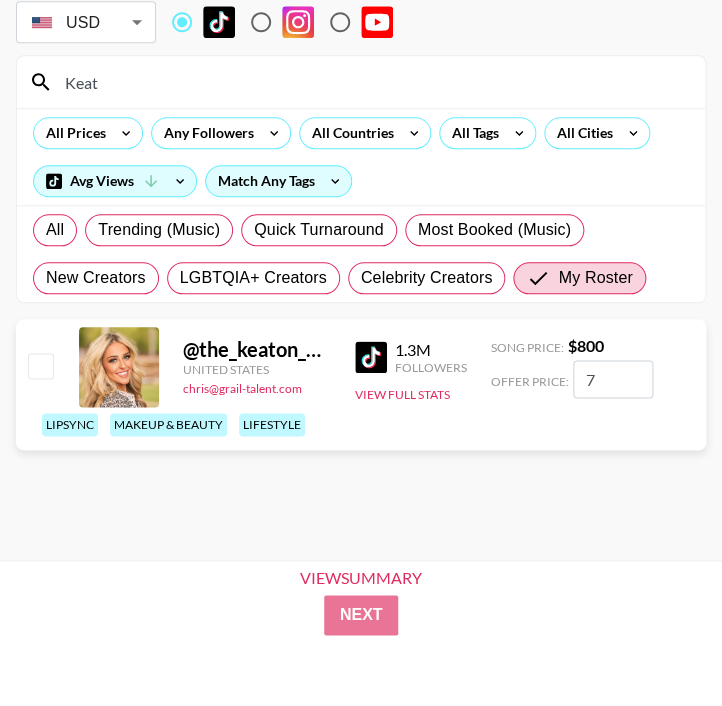 checkbox on "true" 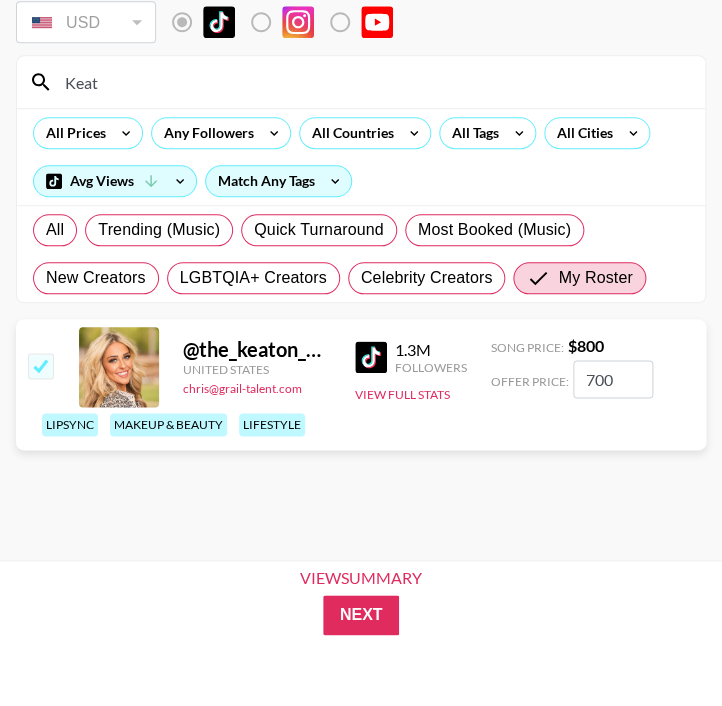 type on "700" 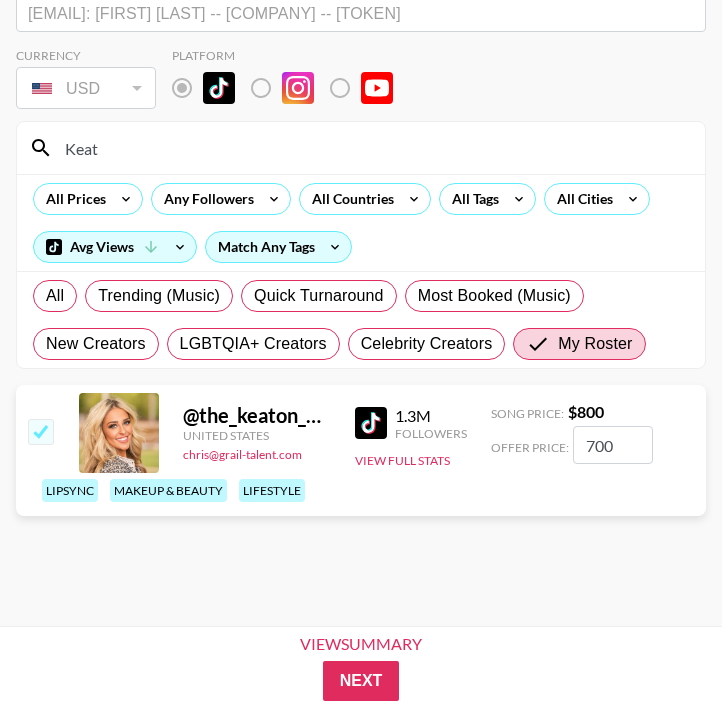 click on "Keat" at bounding box center [373, 148] 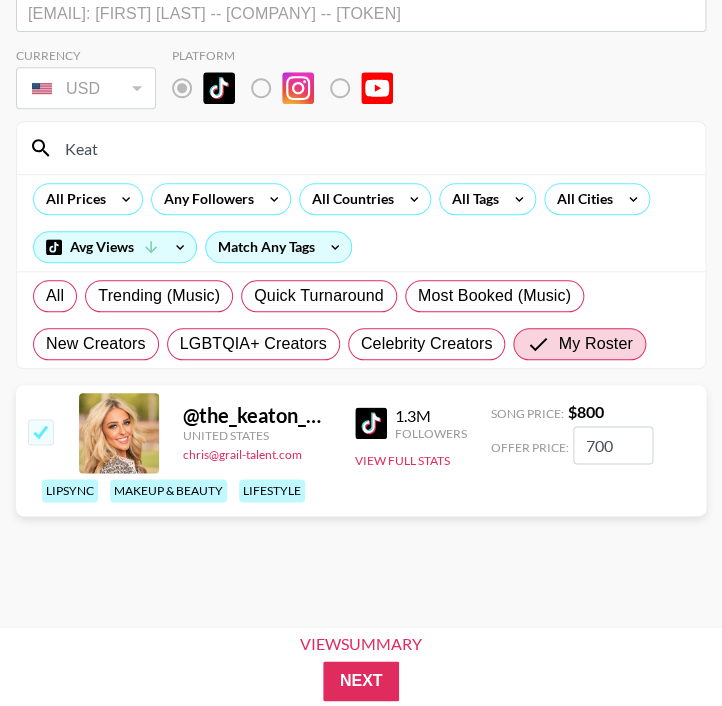 click on "Currency USD USD ​ Platform Keat All Prices Any Followers All Countries All Tags All Cities Avg Views Match Any Tags All Trending (Music) Quick Turnaround Most Booked (Music) New Creators LGBTQIA+ Creators Celebrity Creators My Roster @ the_[FIRST]_[LAST] United States [FIRST]@[EXAMPLE.COM] 1.3M Followers View Full Stats   Song Price: $ 800 Offer Price: 700 lipsync makeup & beauty lifestyle" at bounding box center [361, 305] 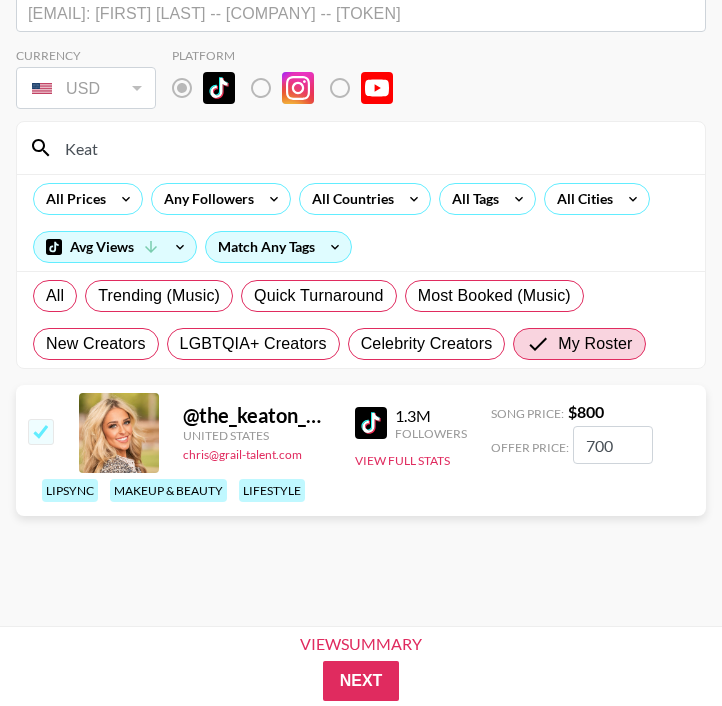 click on "Keat" at bounding box center [361, 148] 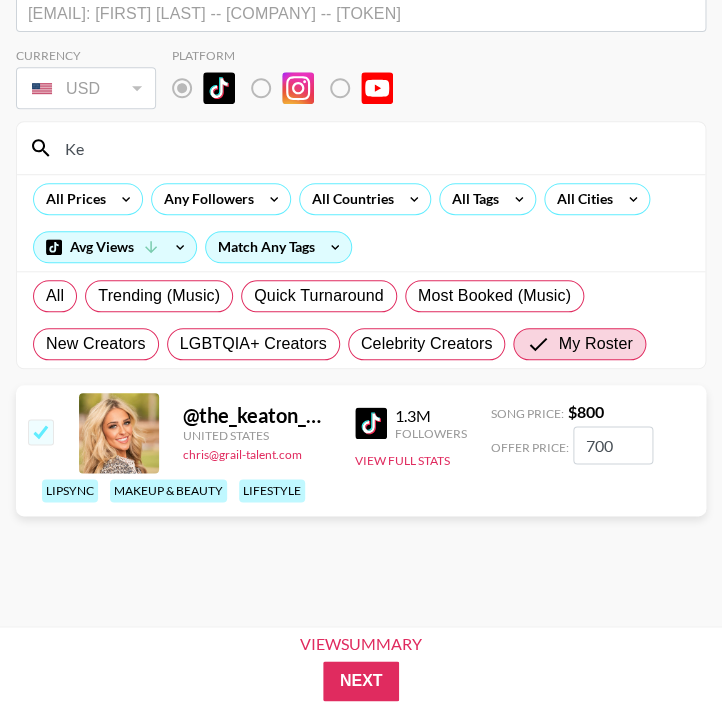 type on "K" 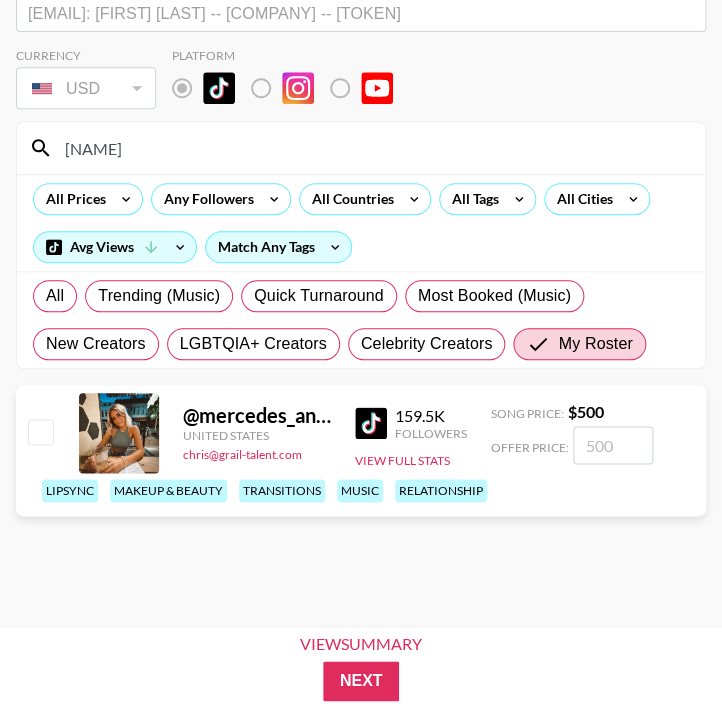type on "Merce" 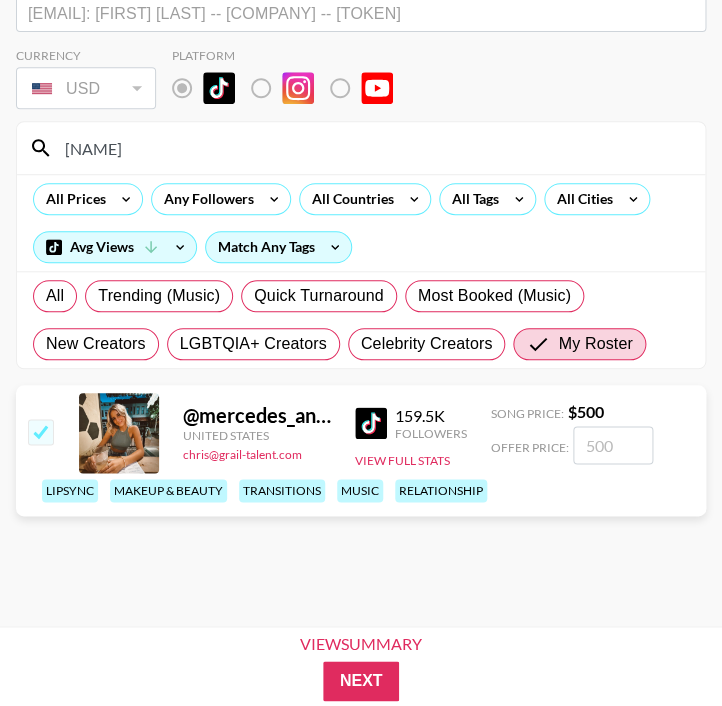 checkbox on "true" 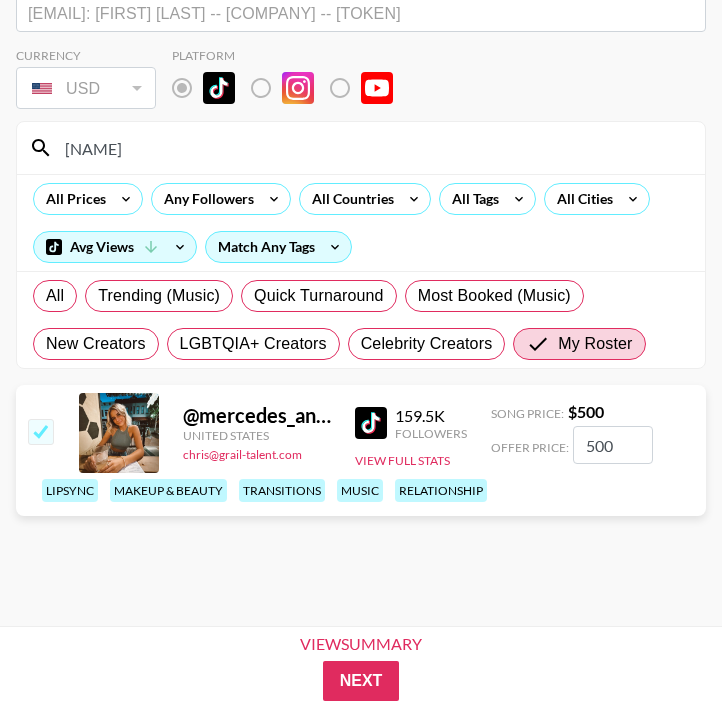 click on "Merce" at bounding box center (373, 148) 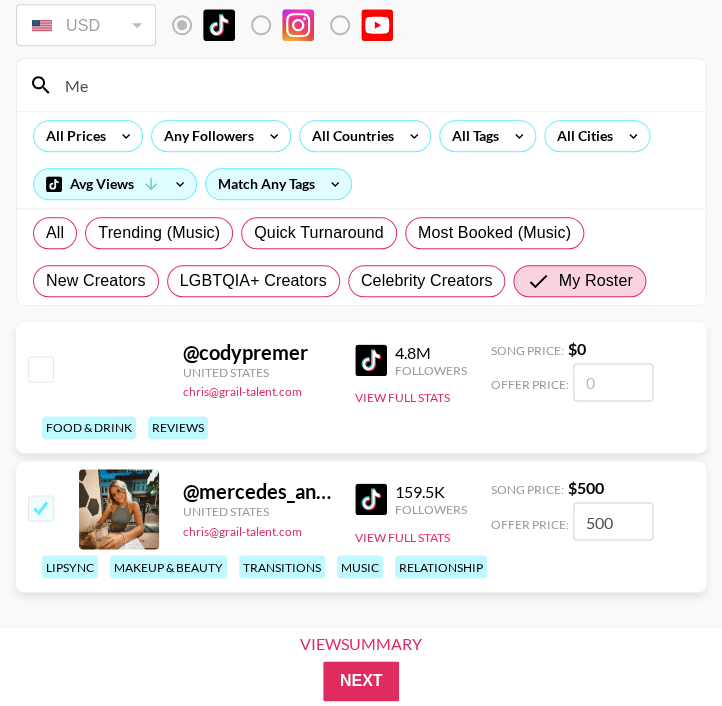 type on "M" 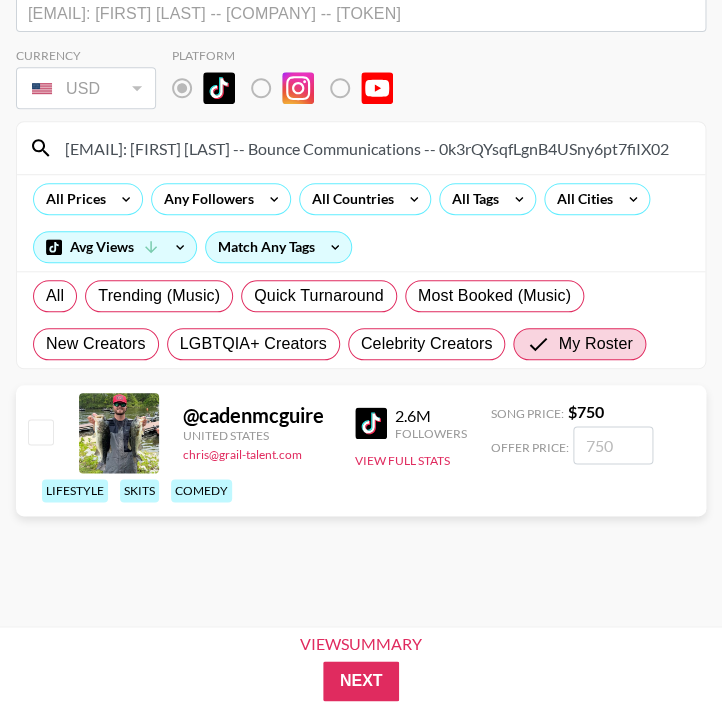 type on "[FIRST]" 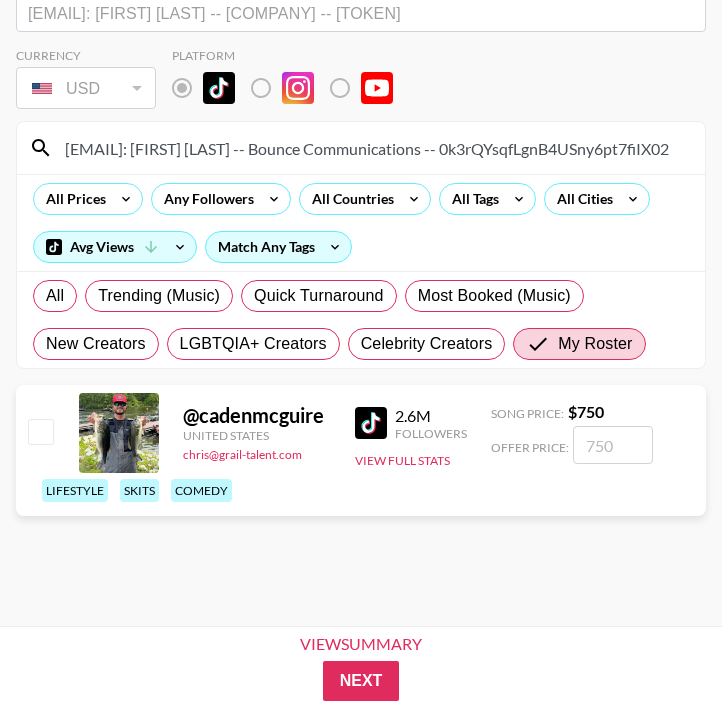 click at bounding box center (40, 431) 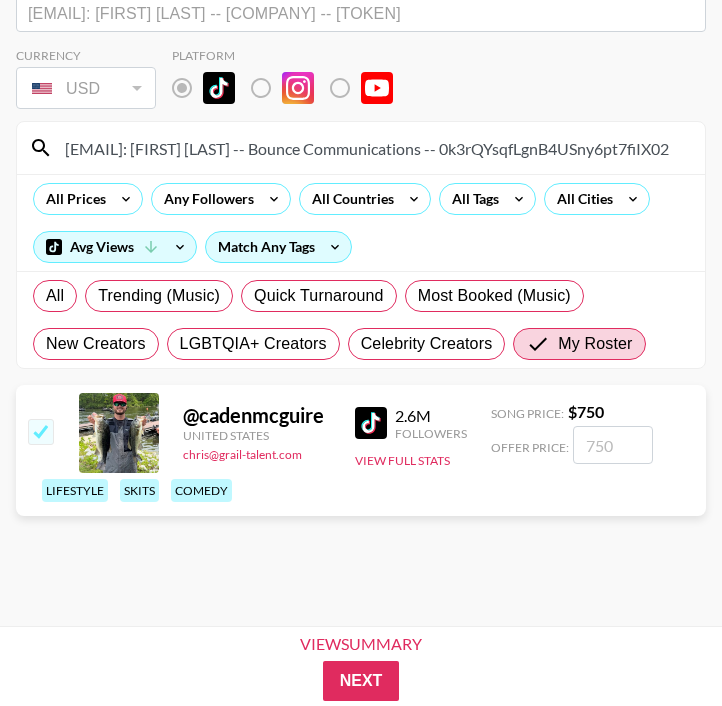checkbox on "true" 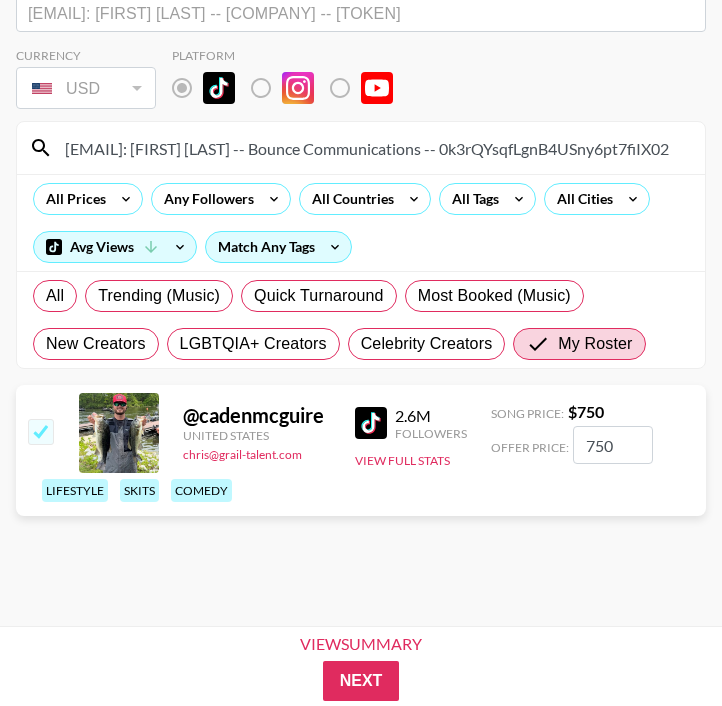 click on "750" at bounding box center [613, 445] 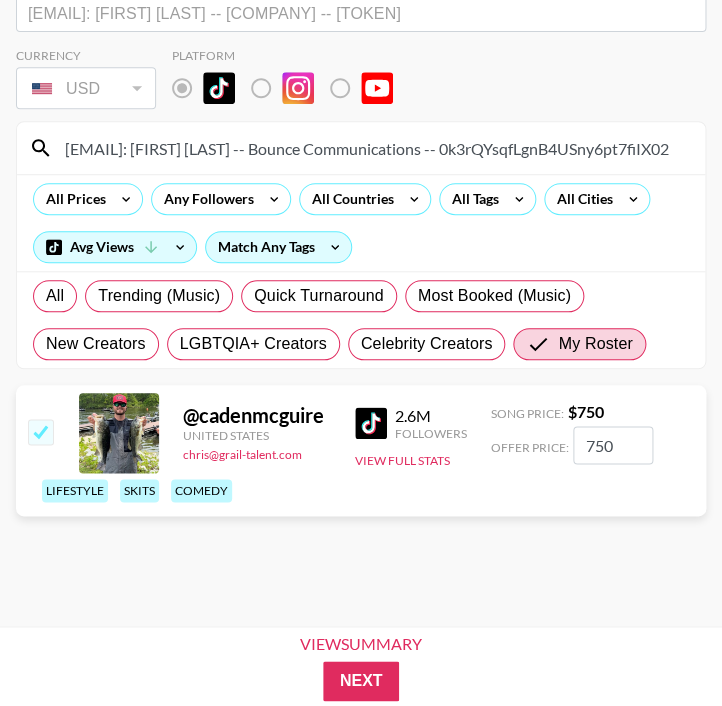 click on "750" at bounding box center (613, 445) 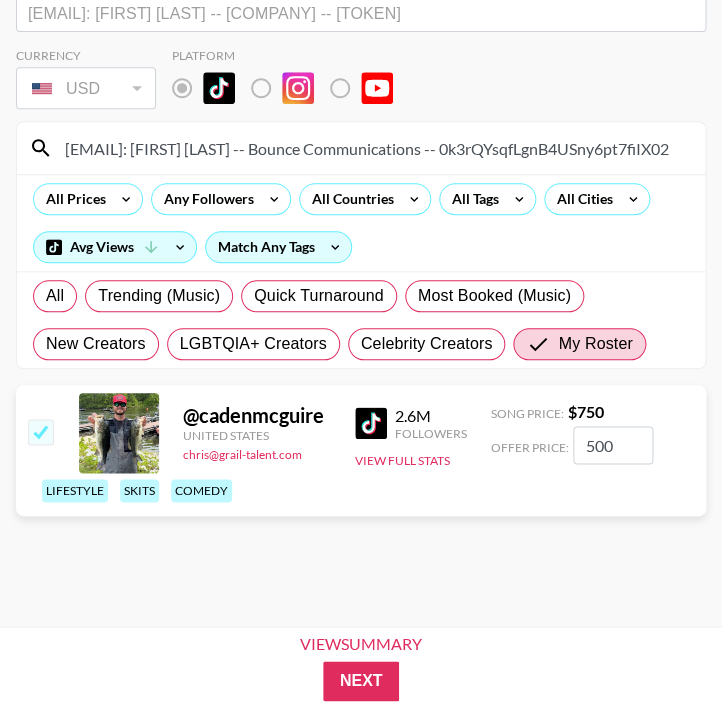 type on "500" 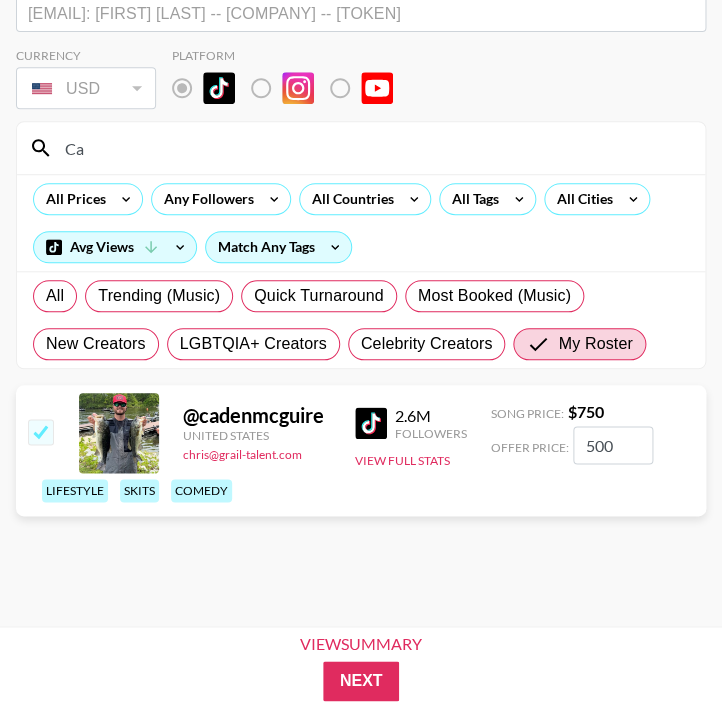 type on "C" 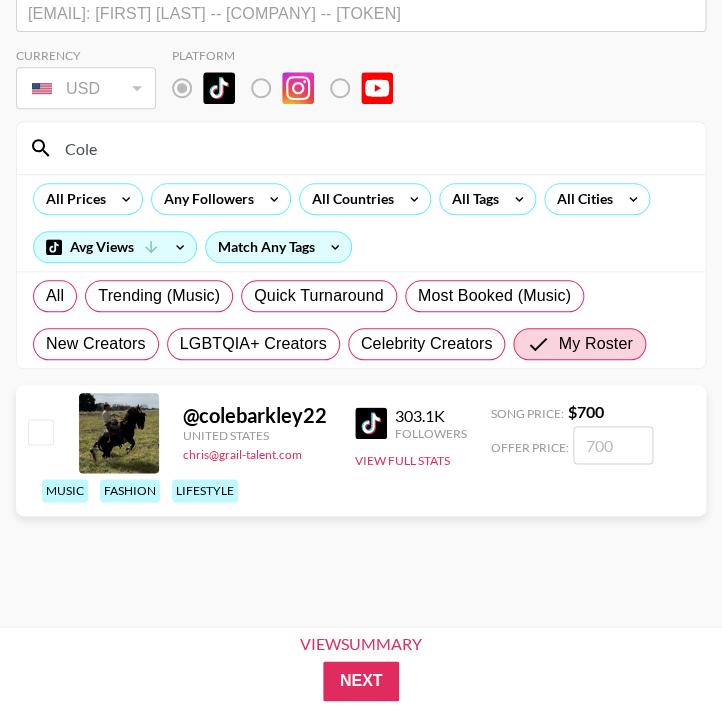 type on "Cole" 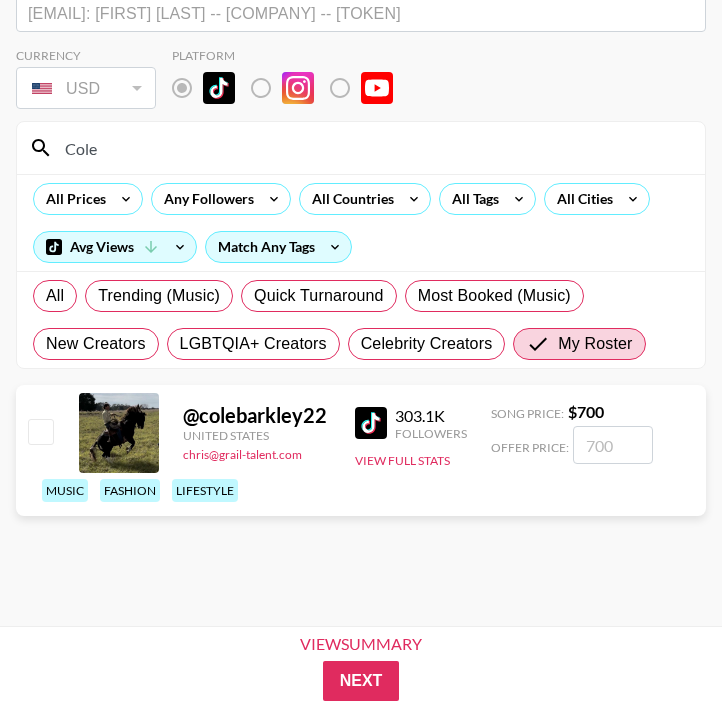click at bounding box center [40, 431] 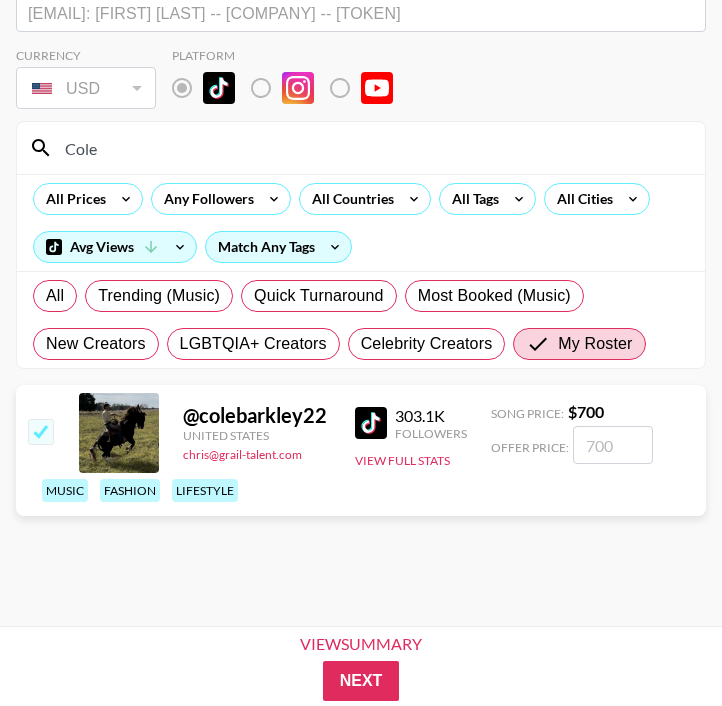 checkbox on "true" 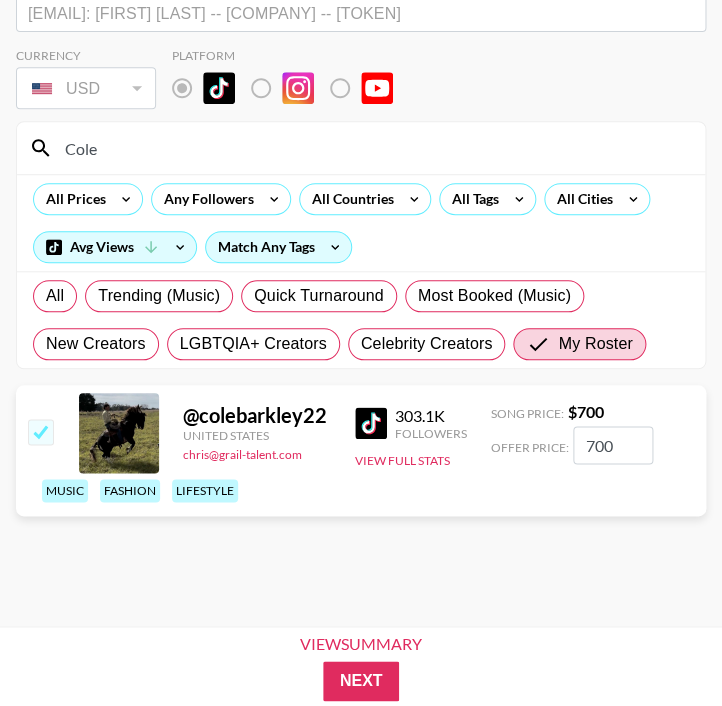 click on "700" at bounding box center (613, 445) 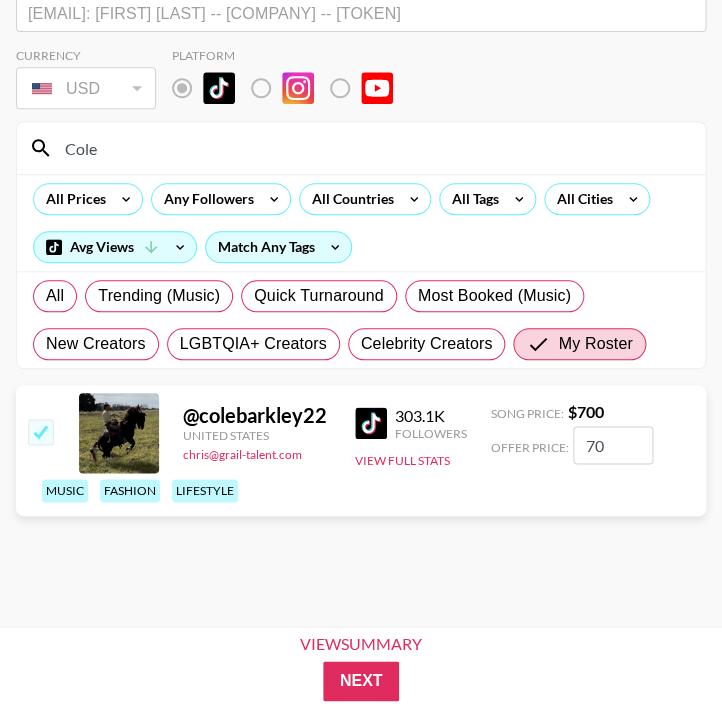 type on "7" 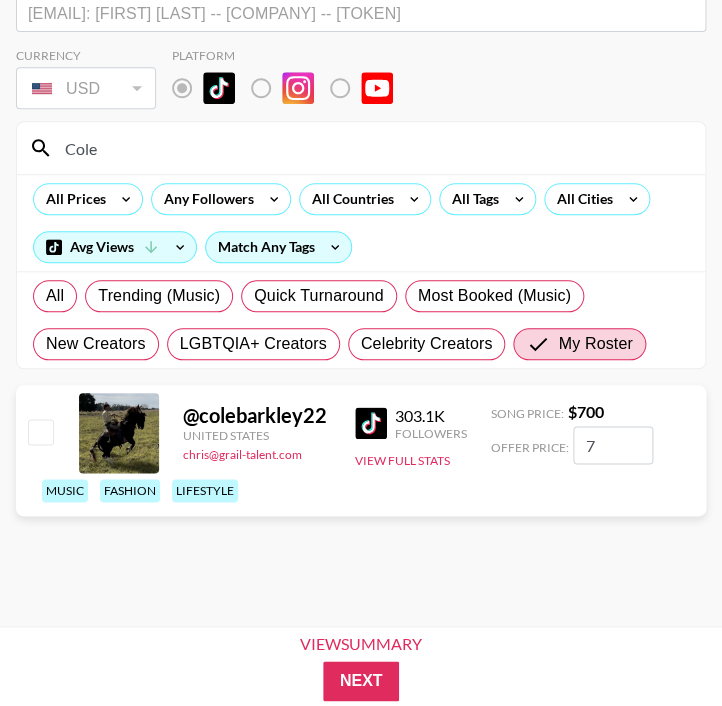 checkbox on "false" 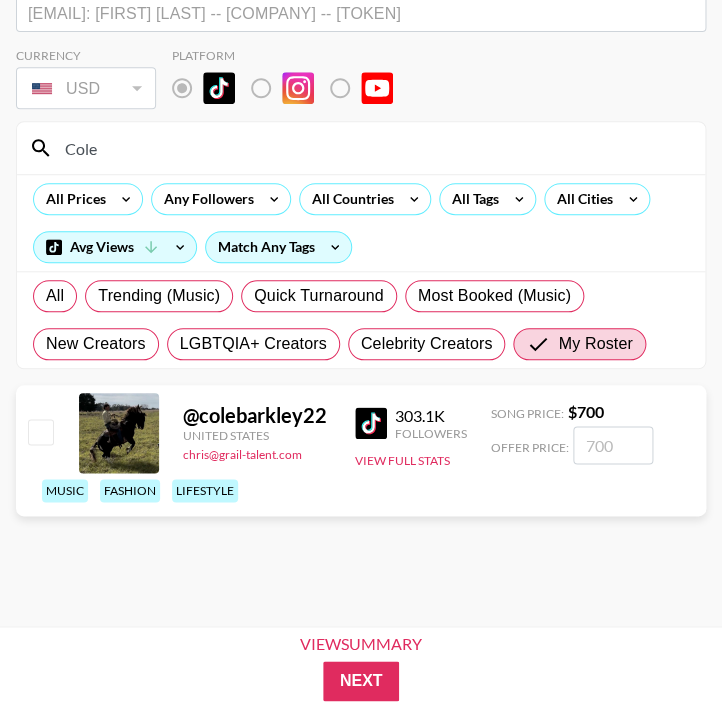 checkbox on "true" 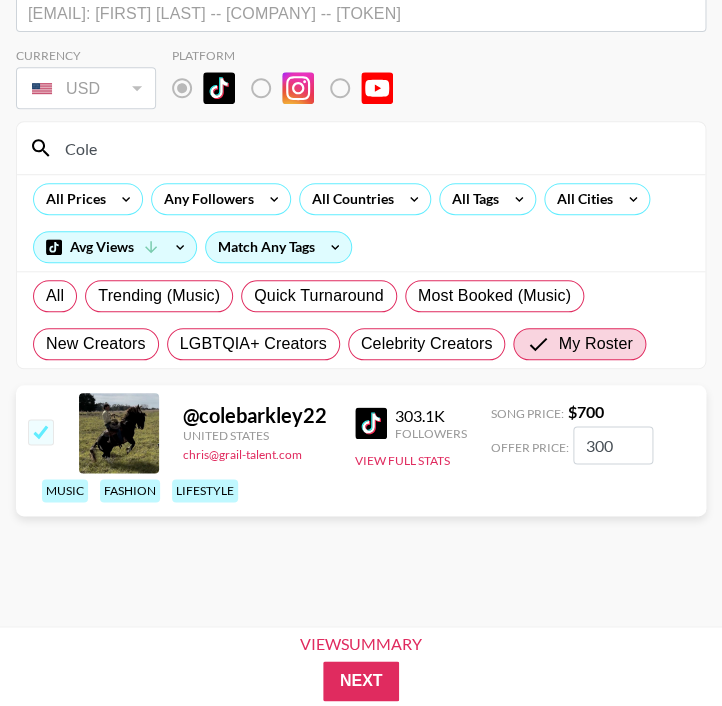 type on "300" 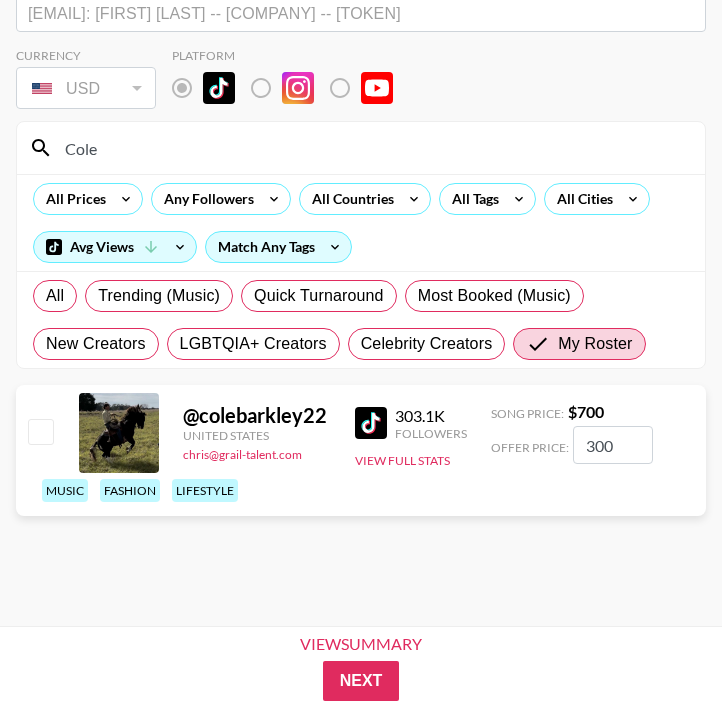 click at bounding box center [40, 431] 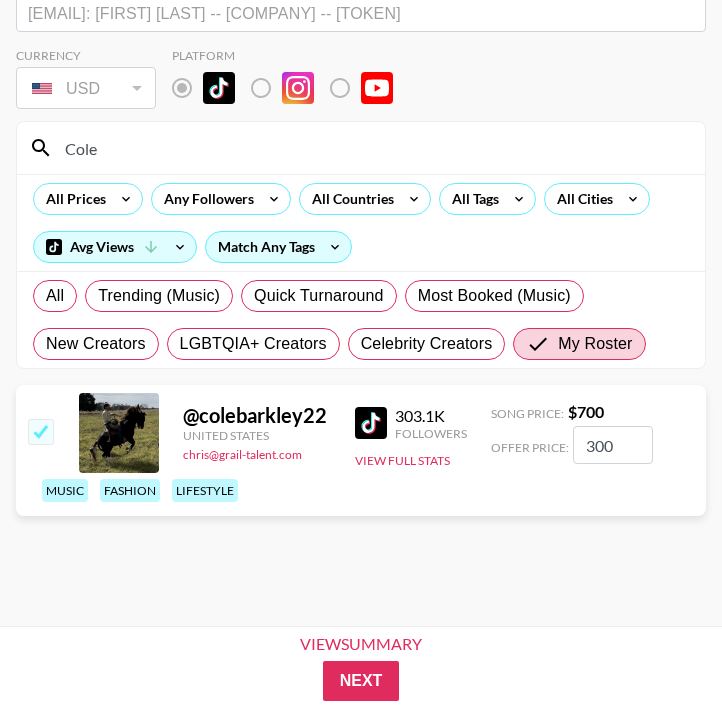 checkbox on "true" 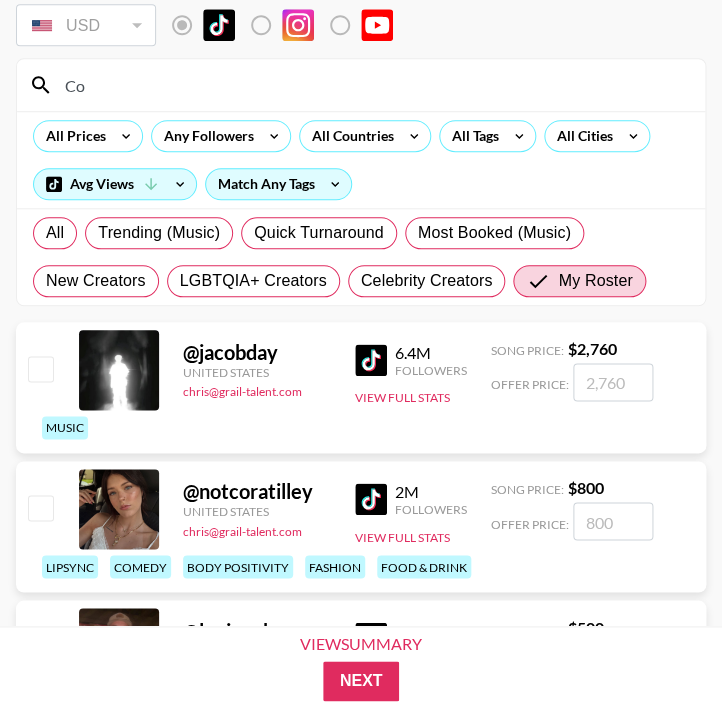 type on "C" 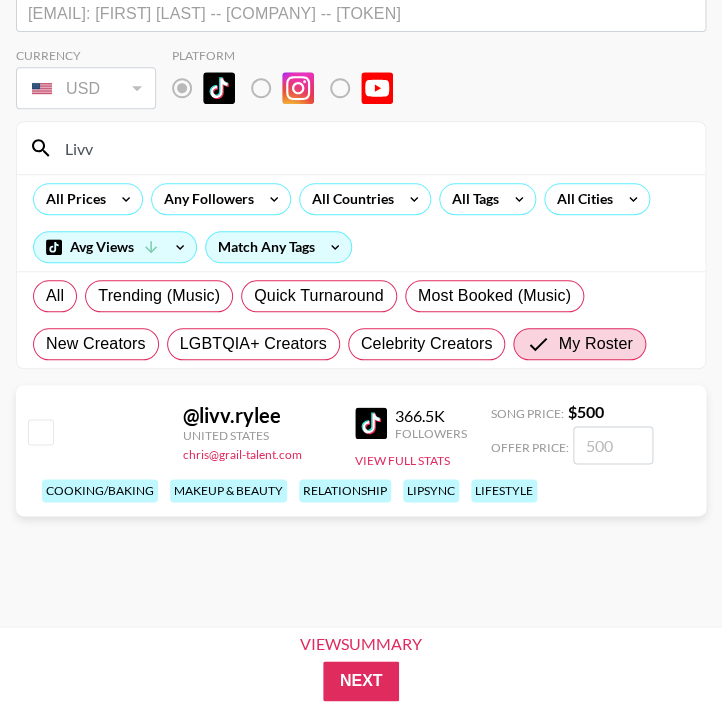 type on "Livv" 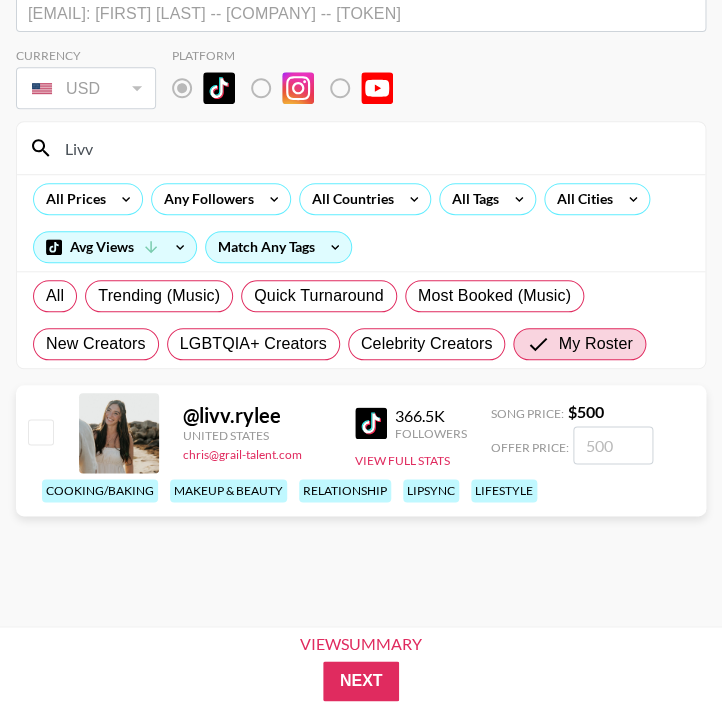 drag, startPoint x: 285, startPoint y: 85, endPoint x: 47, endPoint y: 368, distance: 369.77426 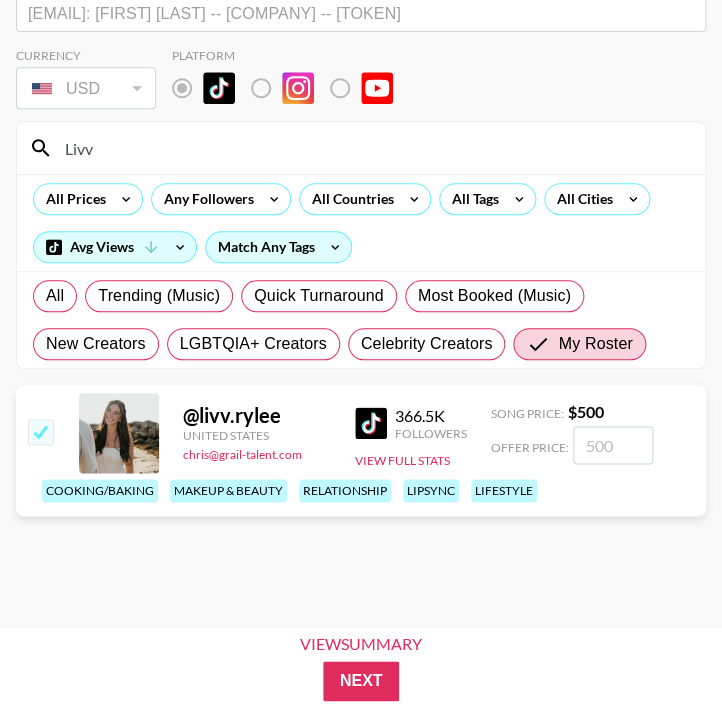 checkbox on "true" 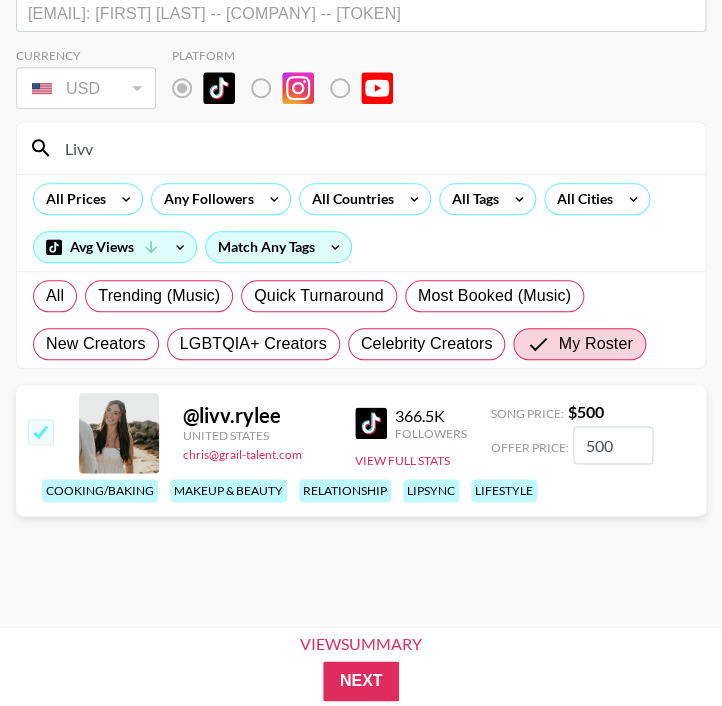 type on "500" 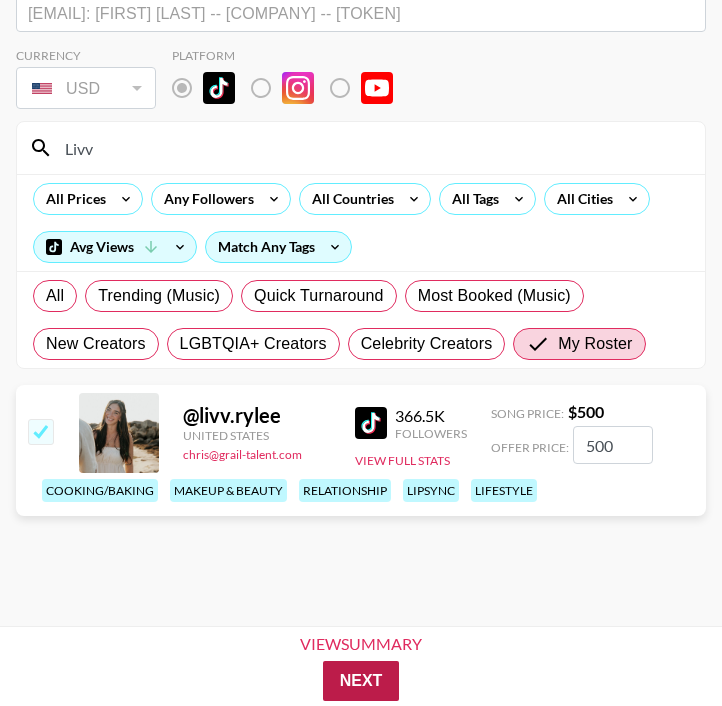 drag, startPoint x: 47, startPoint y: 368, endPoint x: 349, endPoint y: 678, distance: 432.78632 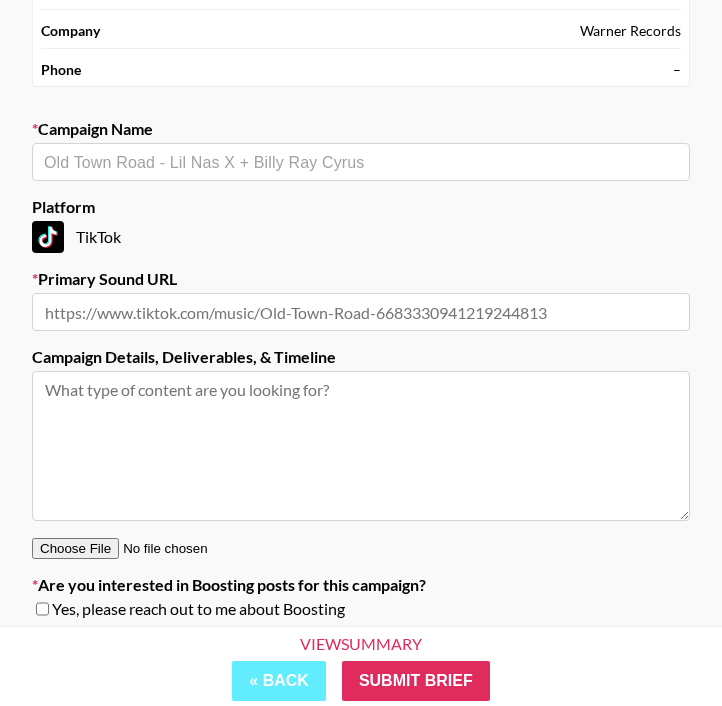 click at bounding box center (361, 162) 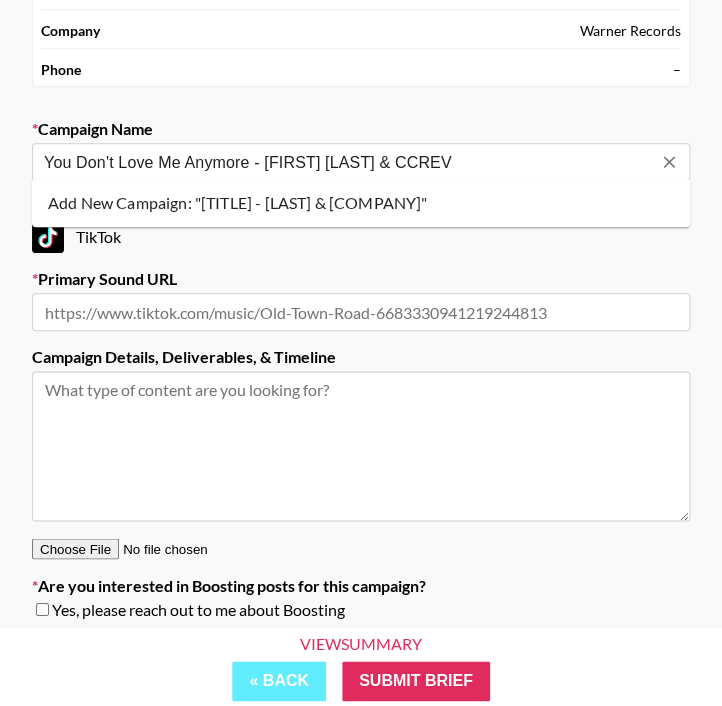 type on "You Don't Love Me Anymore - Gannon Fermin & CCREV" 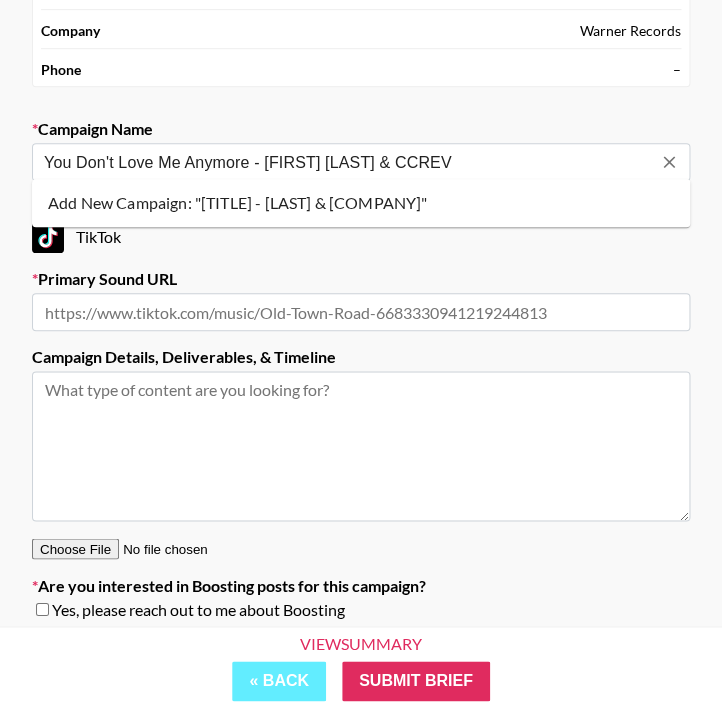 type 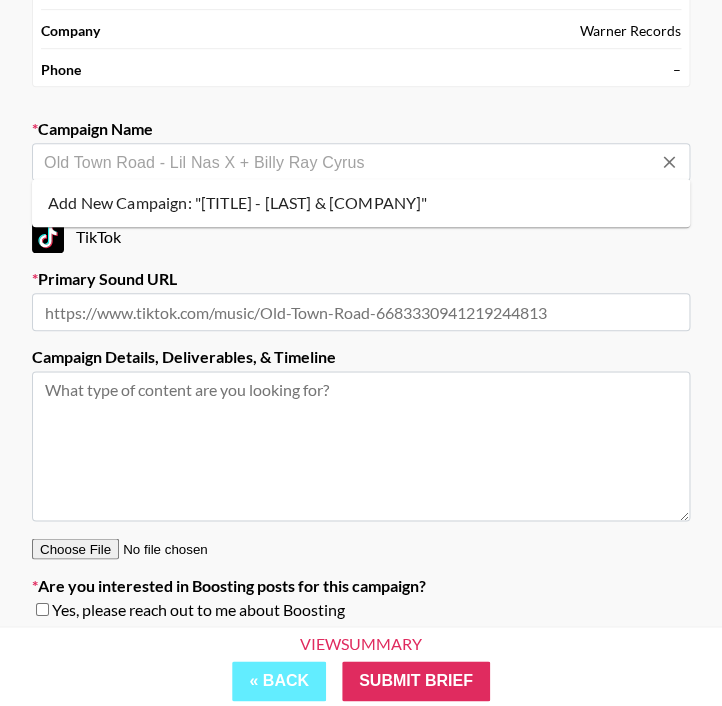 click on "Primary Sound URL" at bounding box center (361, 279) 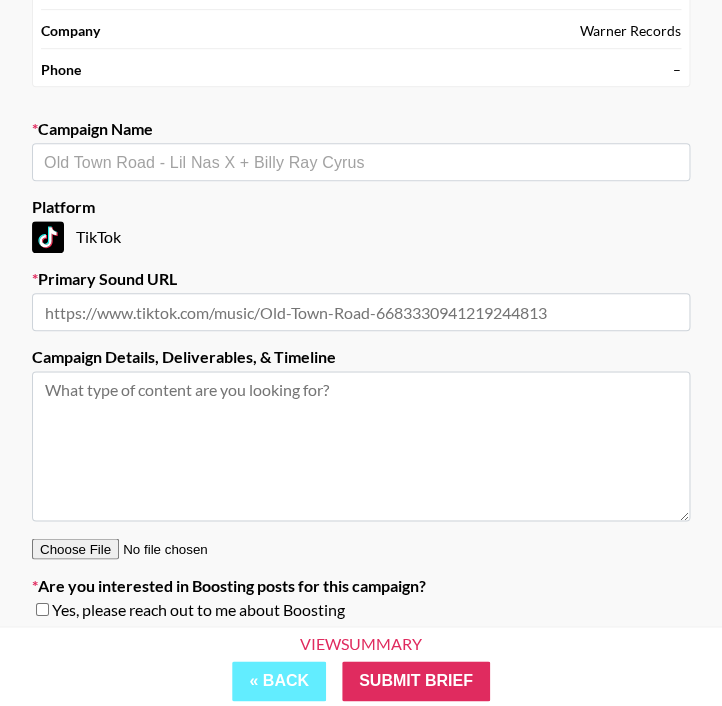 click at bounding box center [361, 312] 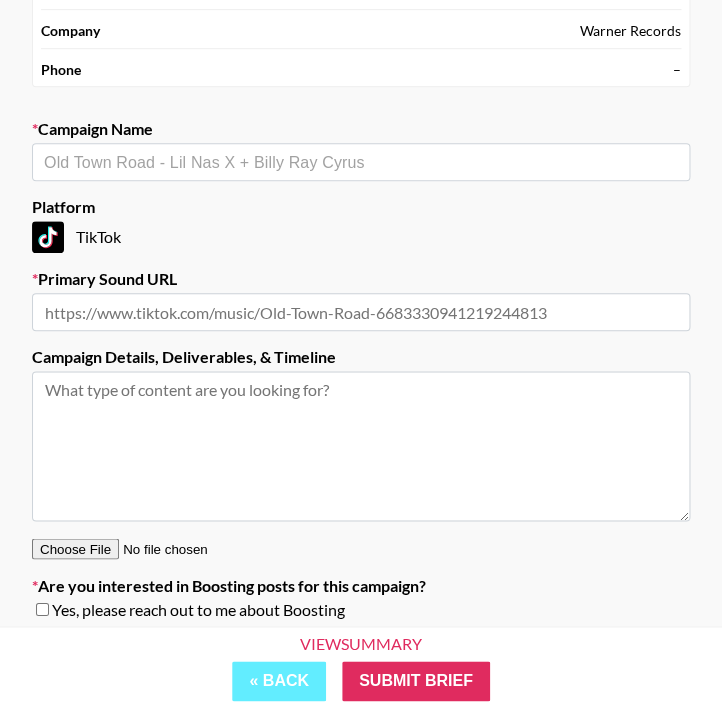 paste on "https://www.tiktok.com/music/You-Don't-Love-Me-Anymore-7525195377430513681?is_from_webapp=1&sender_device=pc" 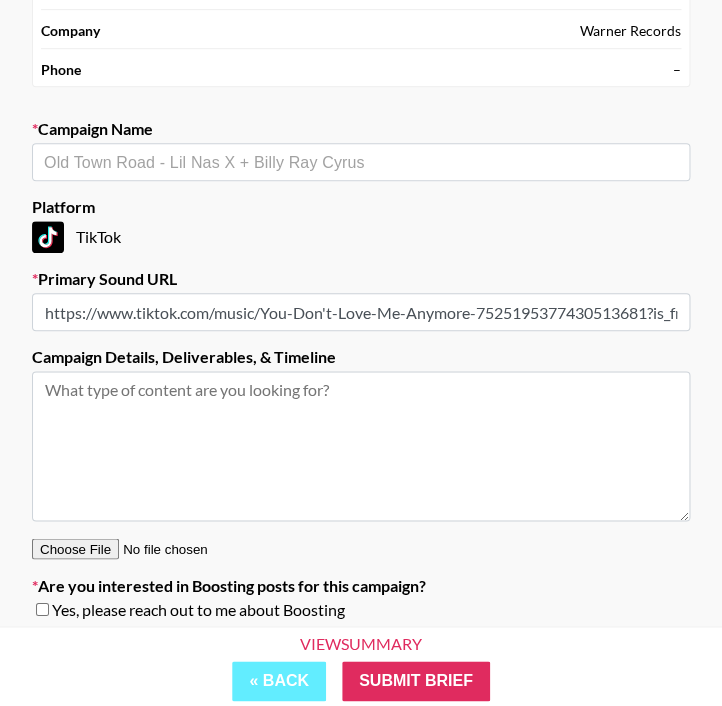 type on "https://www.tiktok.com/music/You-Don't-Love-Me-Anymore-7525195377430513681?is_from_webapp=1&sender_device=pc" 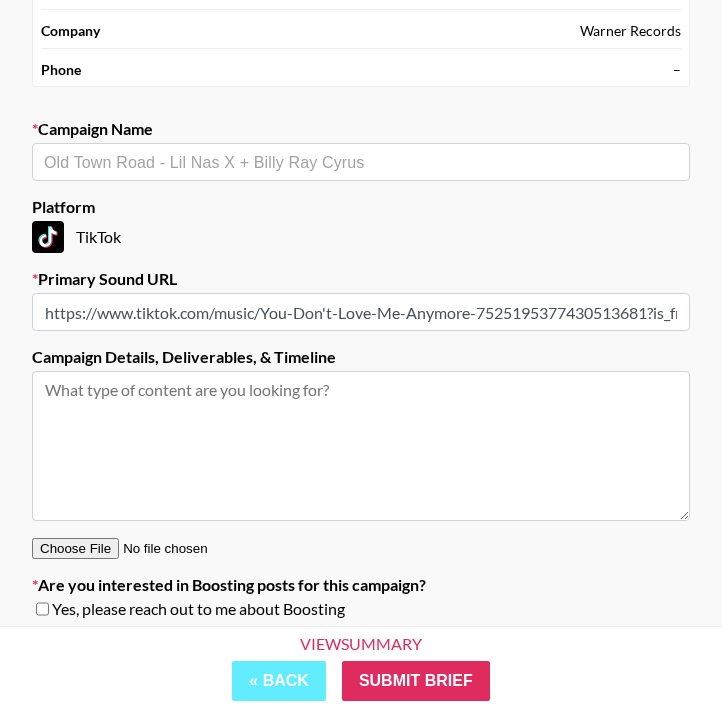 click on "Campaign Details, Deliverables, & Timeline" at bounding box center [361, 357] 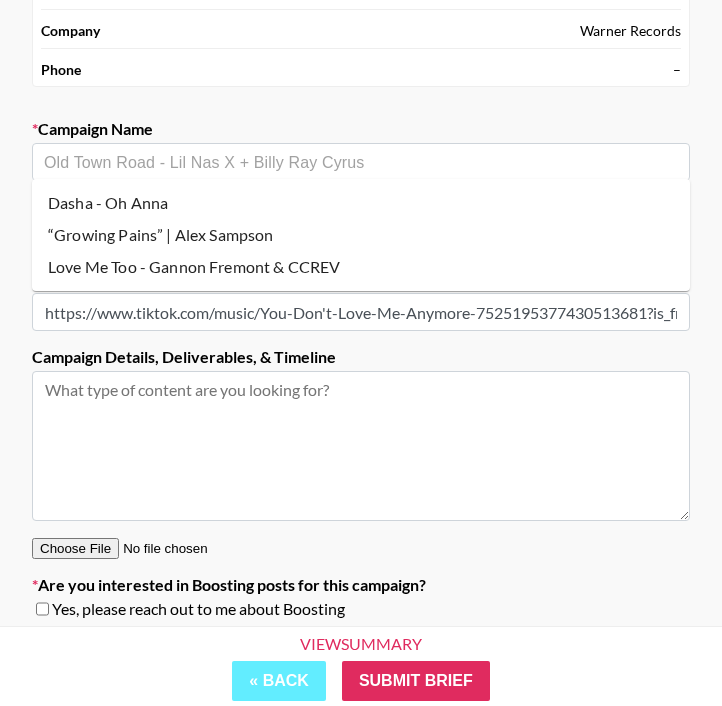 click at bounding box center [361, 162] 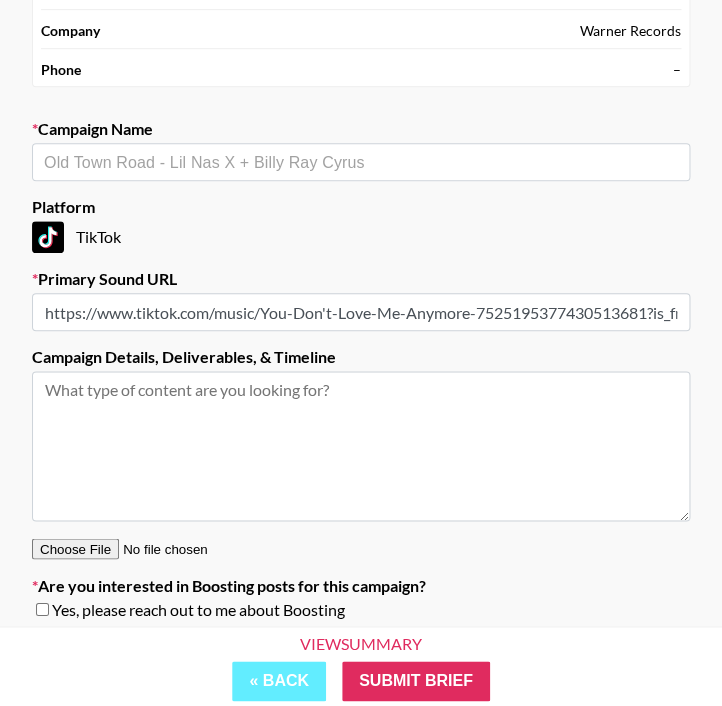 paste on "You Don't Love Me Anymore - Gannon Fremin & CCREV" 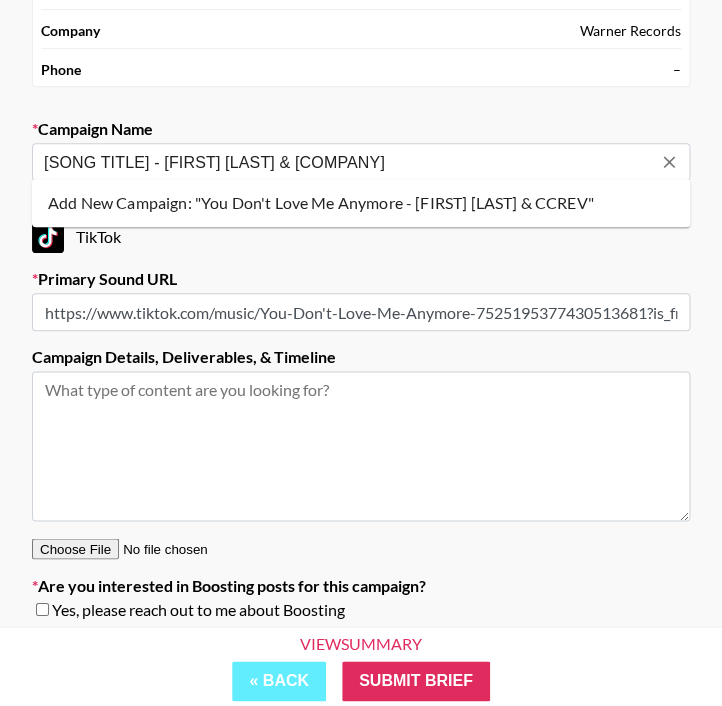 click on "Add New Campaign: "You Don't Love Me Anymore - Gannon Fremin & CCREV"" at bounding box center (361, 203) 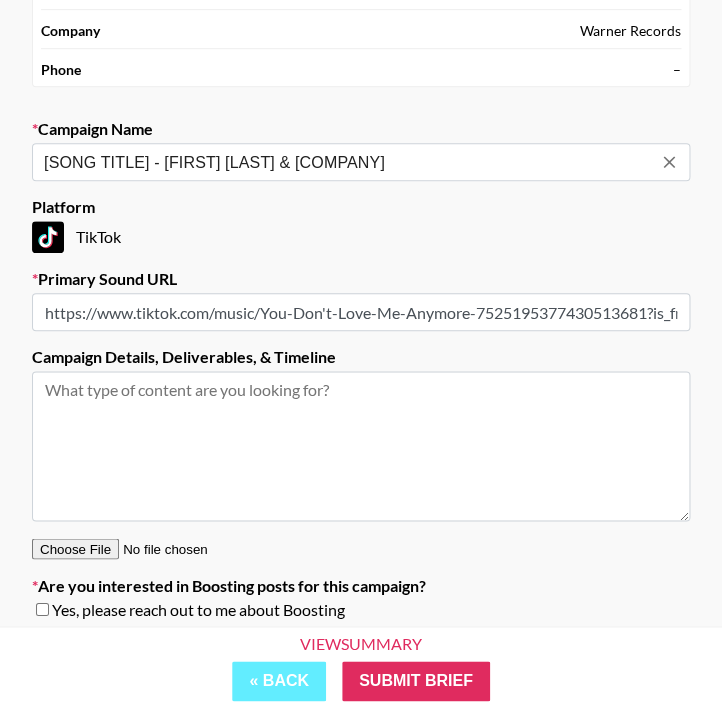 type on "You Don't Love Me Anymore - Gannon Fremin & CCREV" 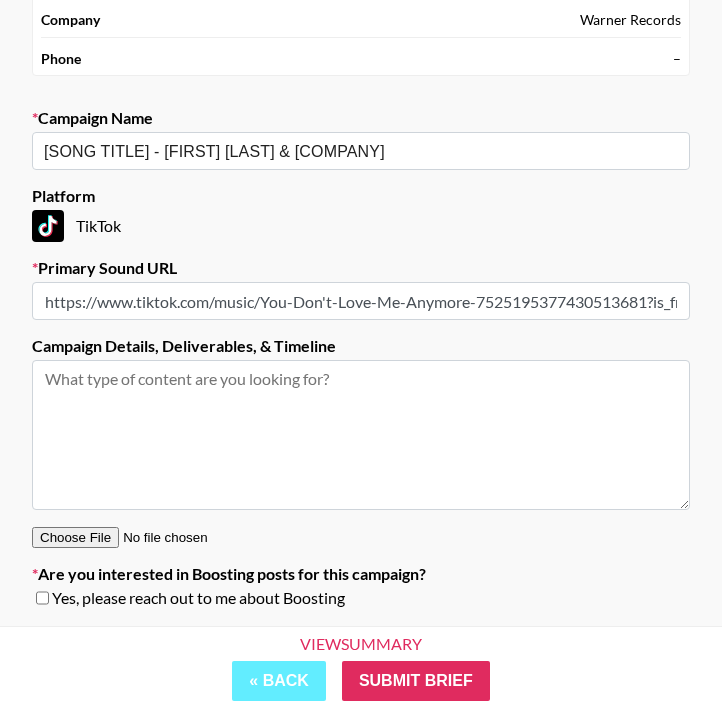 scroll, scrollTop: 215, scrollLeft: 0, axis: vertical 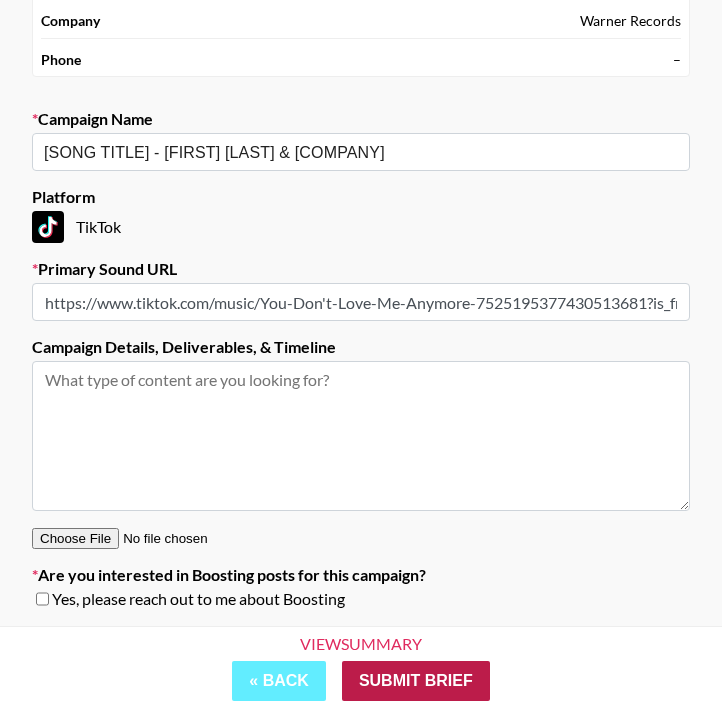 click on "Submit Brief" at bounding box center (416, 681) 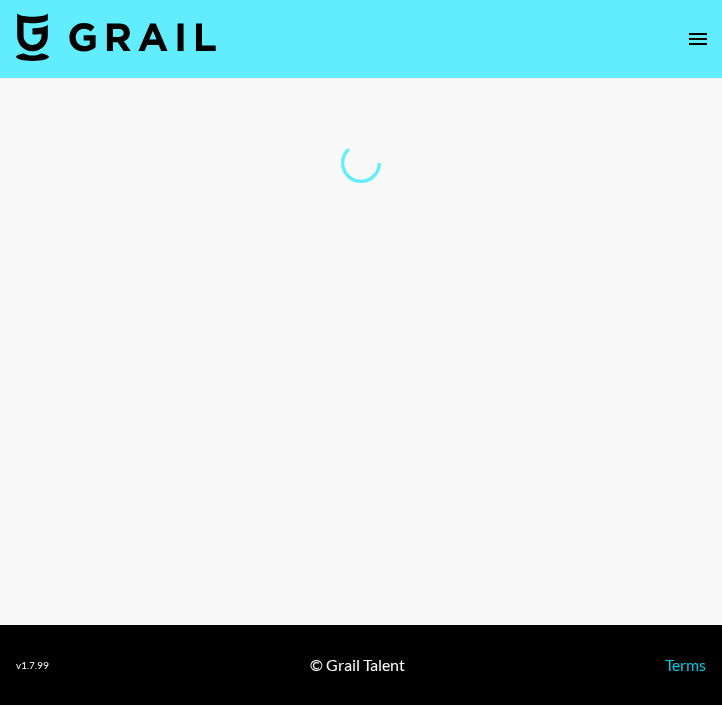scroll, scrollTop: 63, scrollLeft: 0, axis: vertical 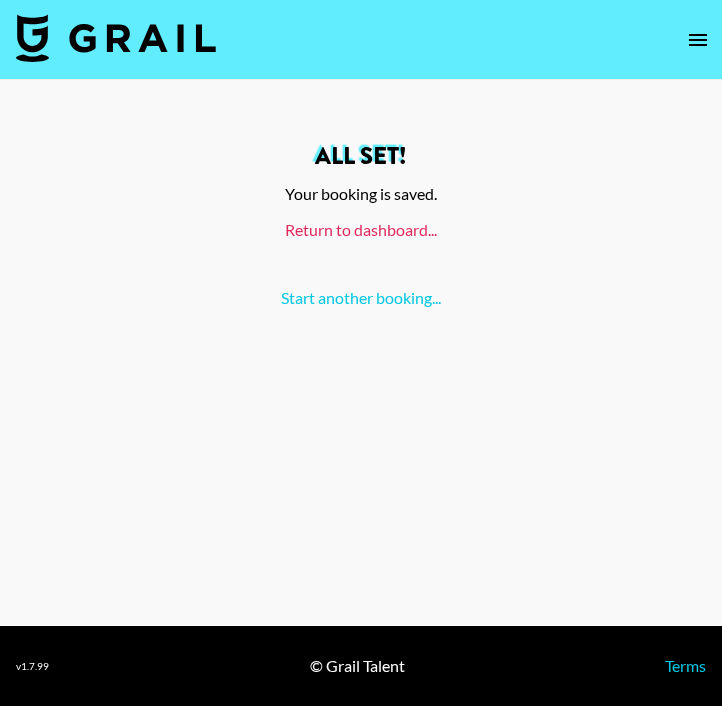 click on "Return to dashboard..." at bounding box center [361, 229] 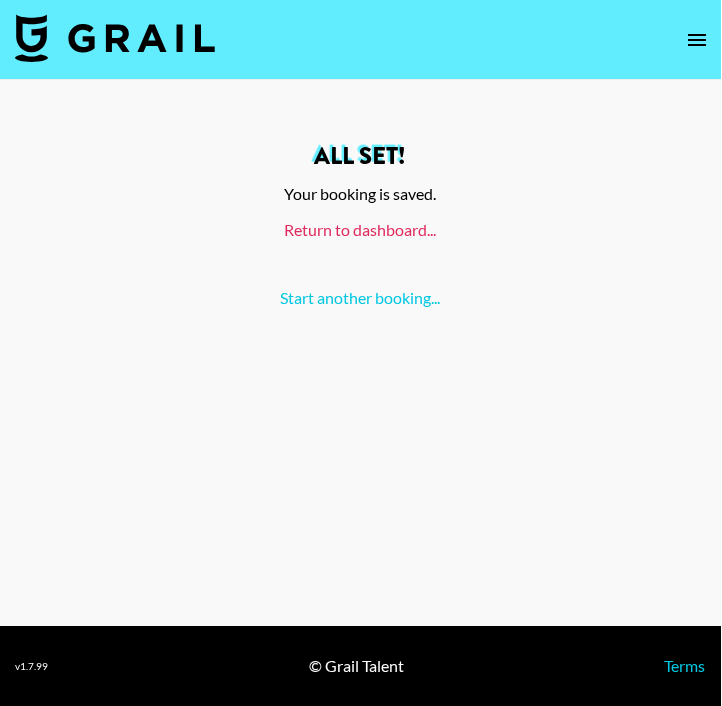 click on "Return to dashboard..." at bounding box center [361, 229] 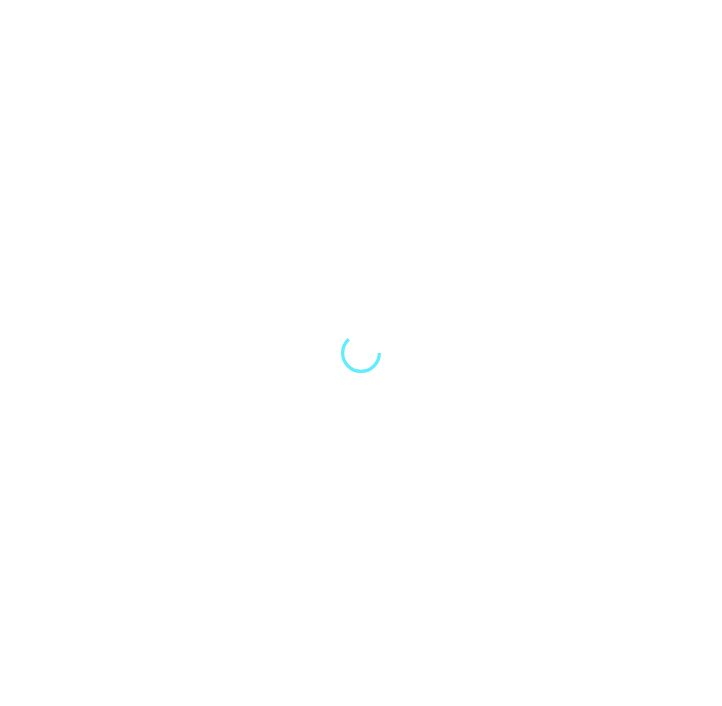 scroll, scrollTop: 0, scrollLeft: 0, axis: both 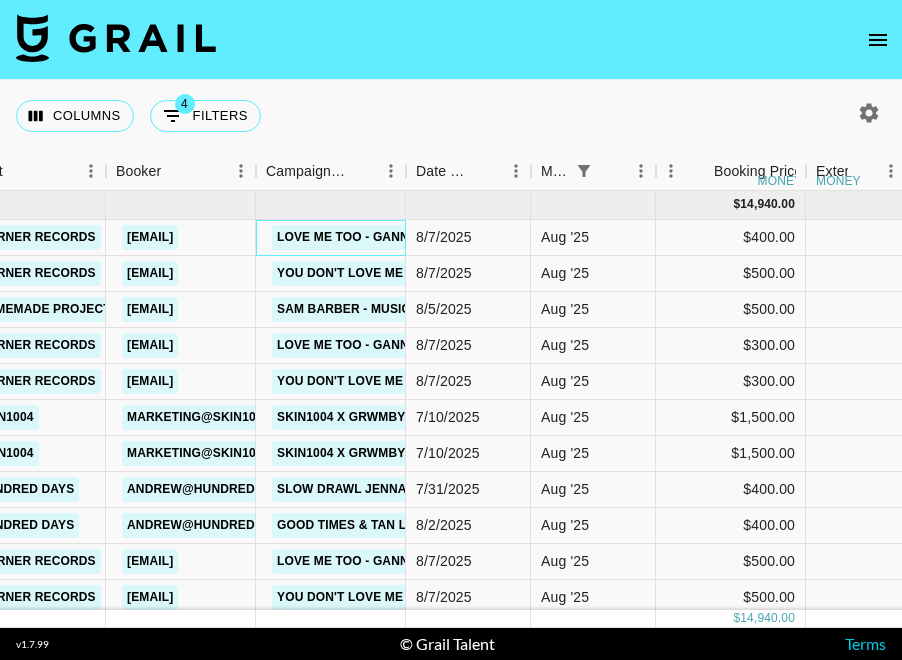 click on "Love Me Too - Gannon Fremont & CCREV" at bounding box center [413, 237] 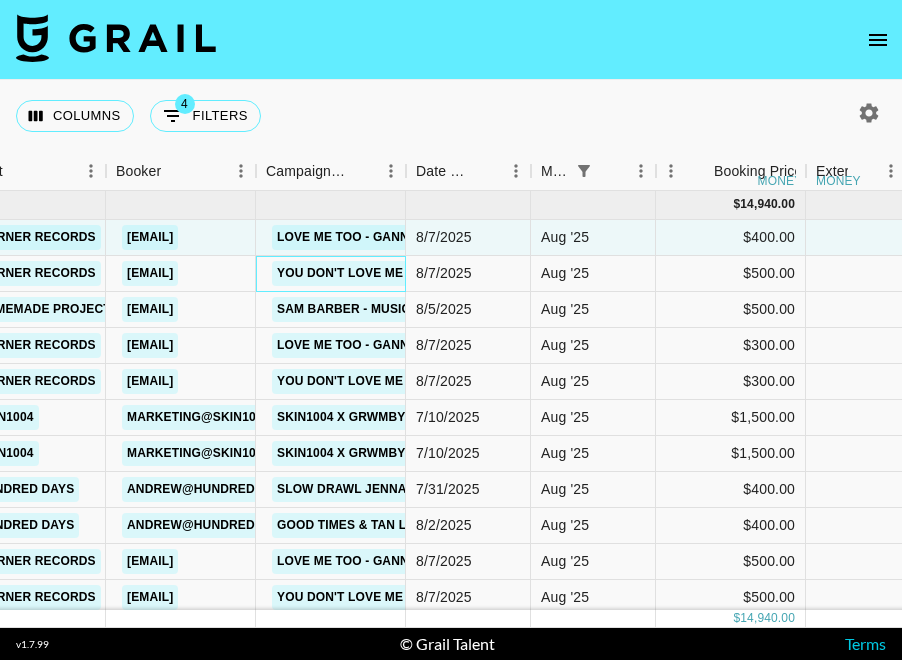 click on "You Don't Love Me Anymore - [ARTIST] & CCREV" at bounding box center (453, 273) 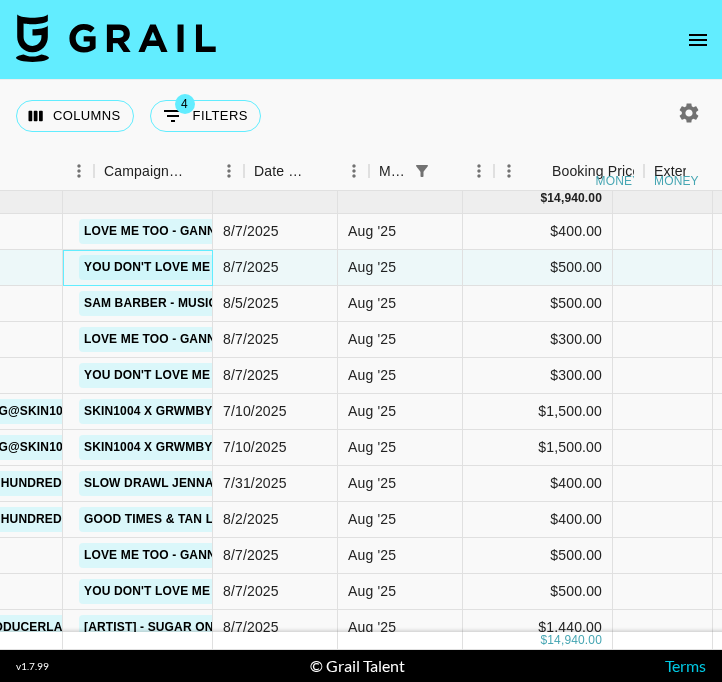 scroll, scrollTop: 4, scrollLeft: 916, axis: both 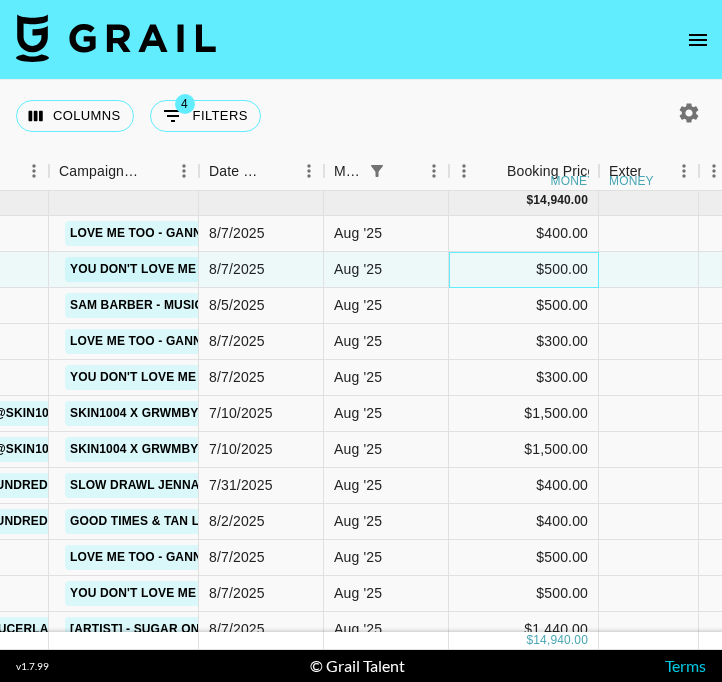 click on "$500.00" at bounding box center (524, 270) 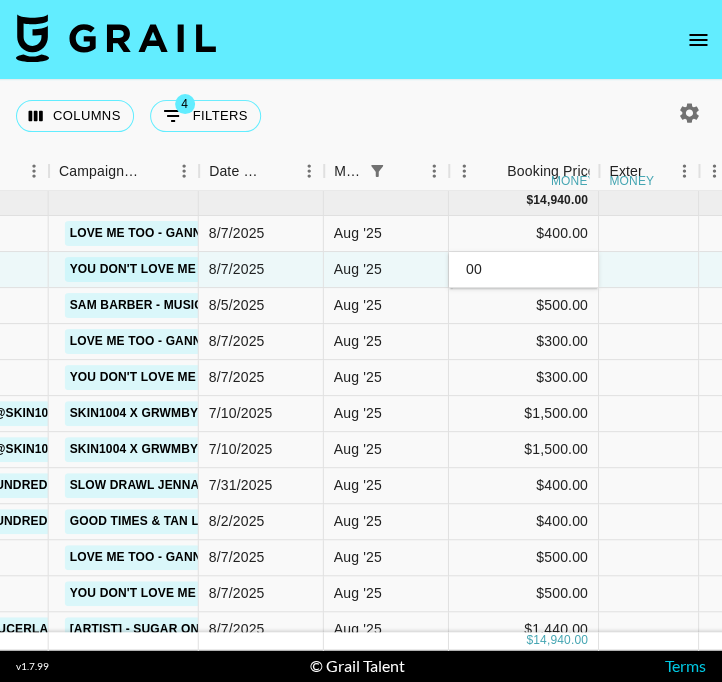 type on "400" 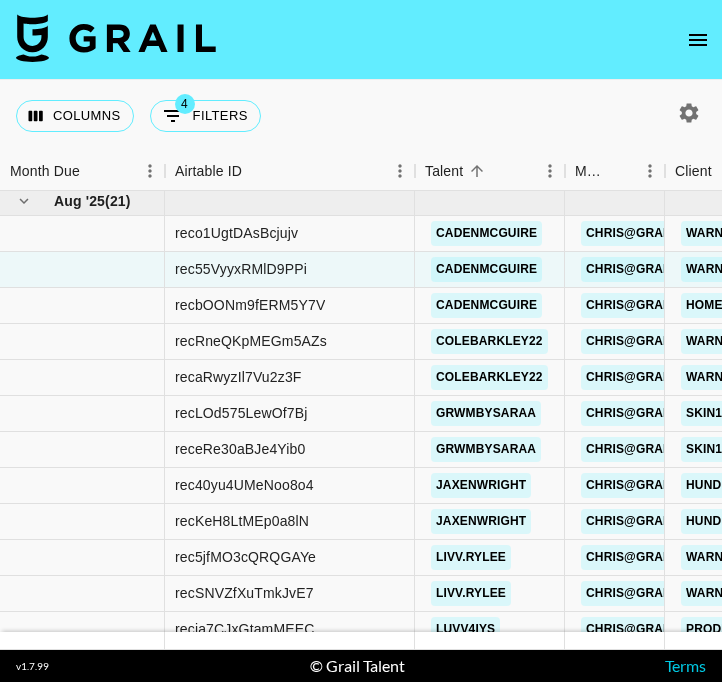 scroll, scrollTop: 4, scrollLeft: 0, axis: vertical 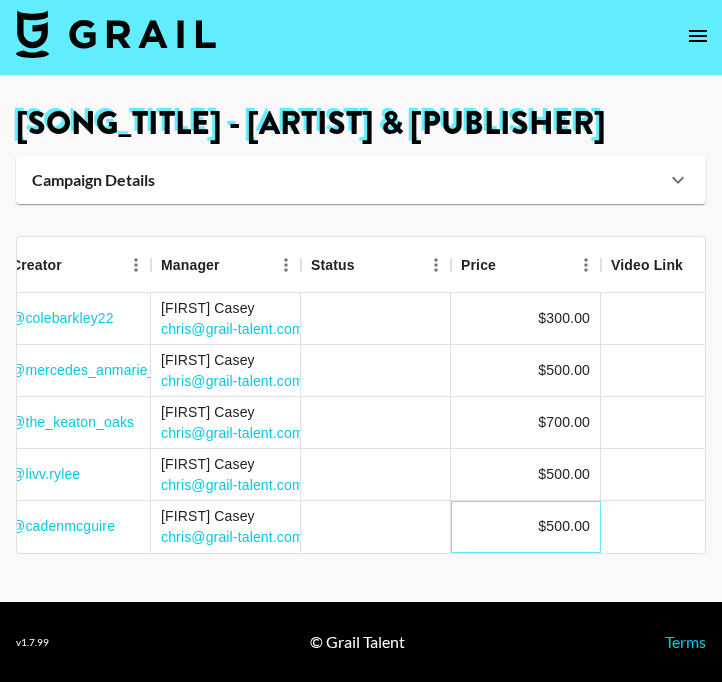 click on "$500.00" at bounding box center (564, 526) 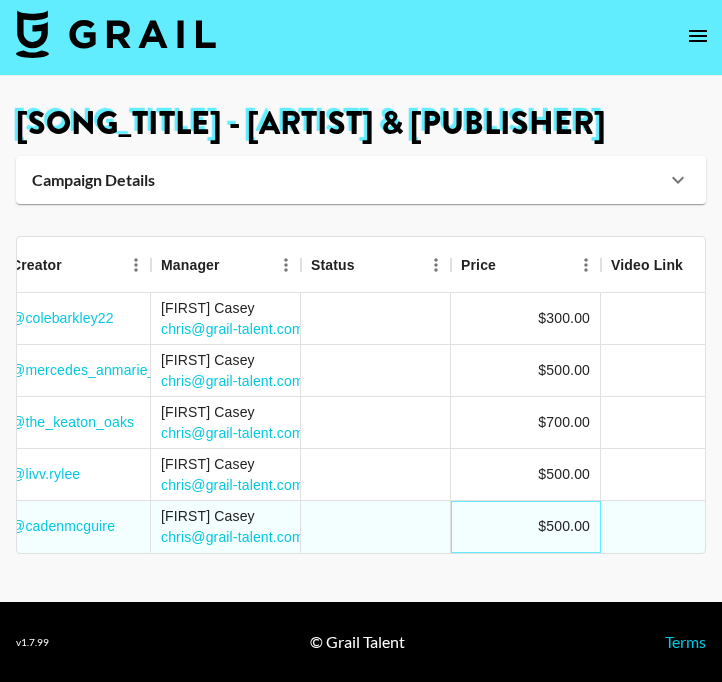 click on "$500.00" at bounding box center [564, 526] 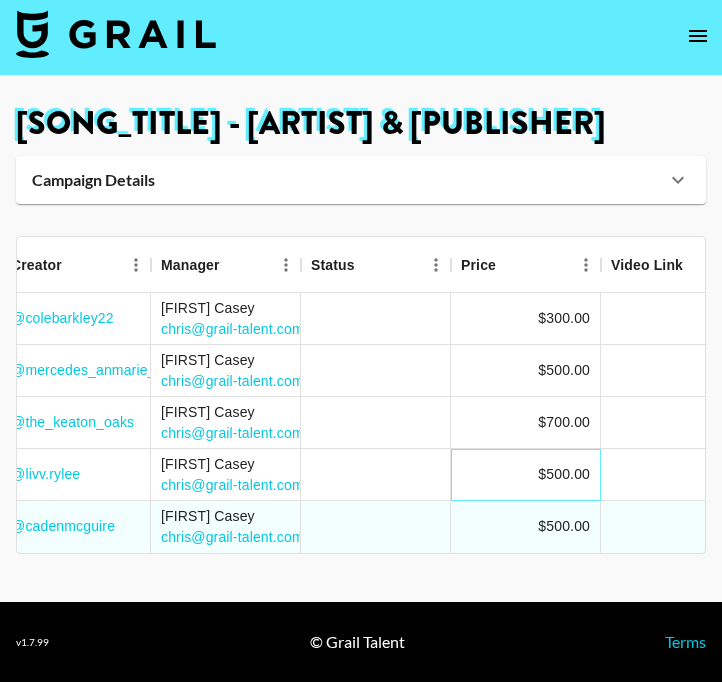 scroll, scrollTop: 0, scrollLeft: 0, axis: both 